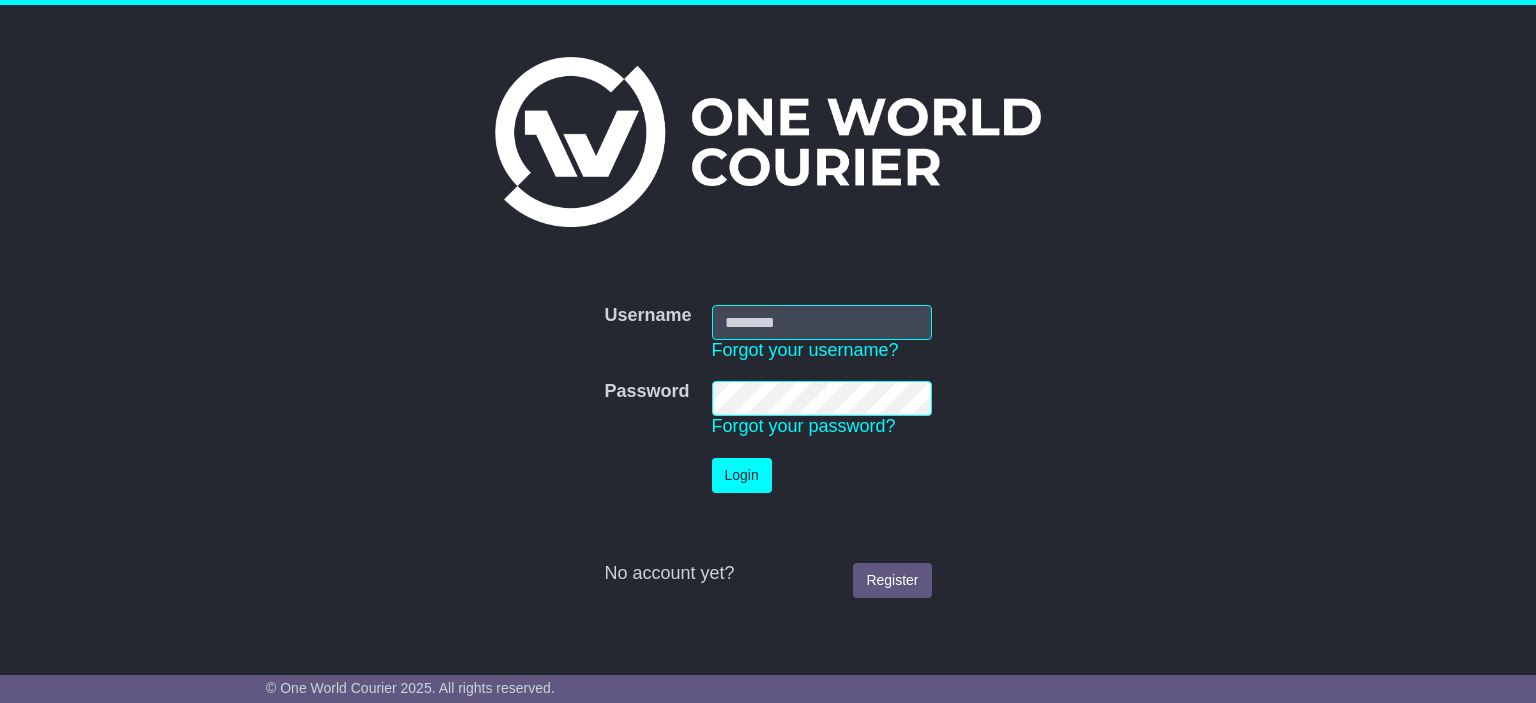 scroll, scrollTop: 0, scrollLeft: 0, axis: both 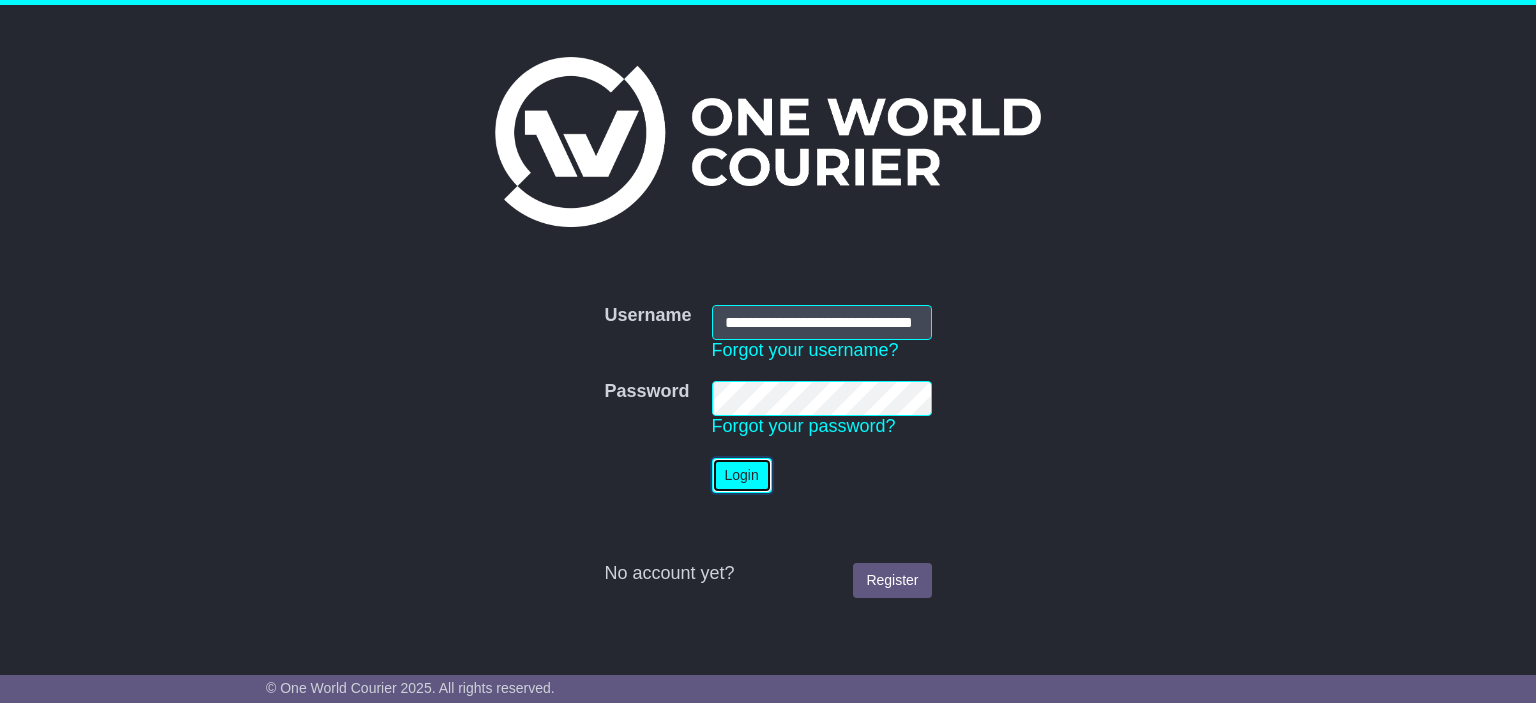 click on "Login" at bounding box center [742, 475] 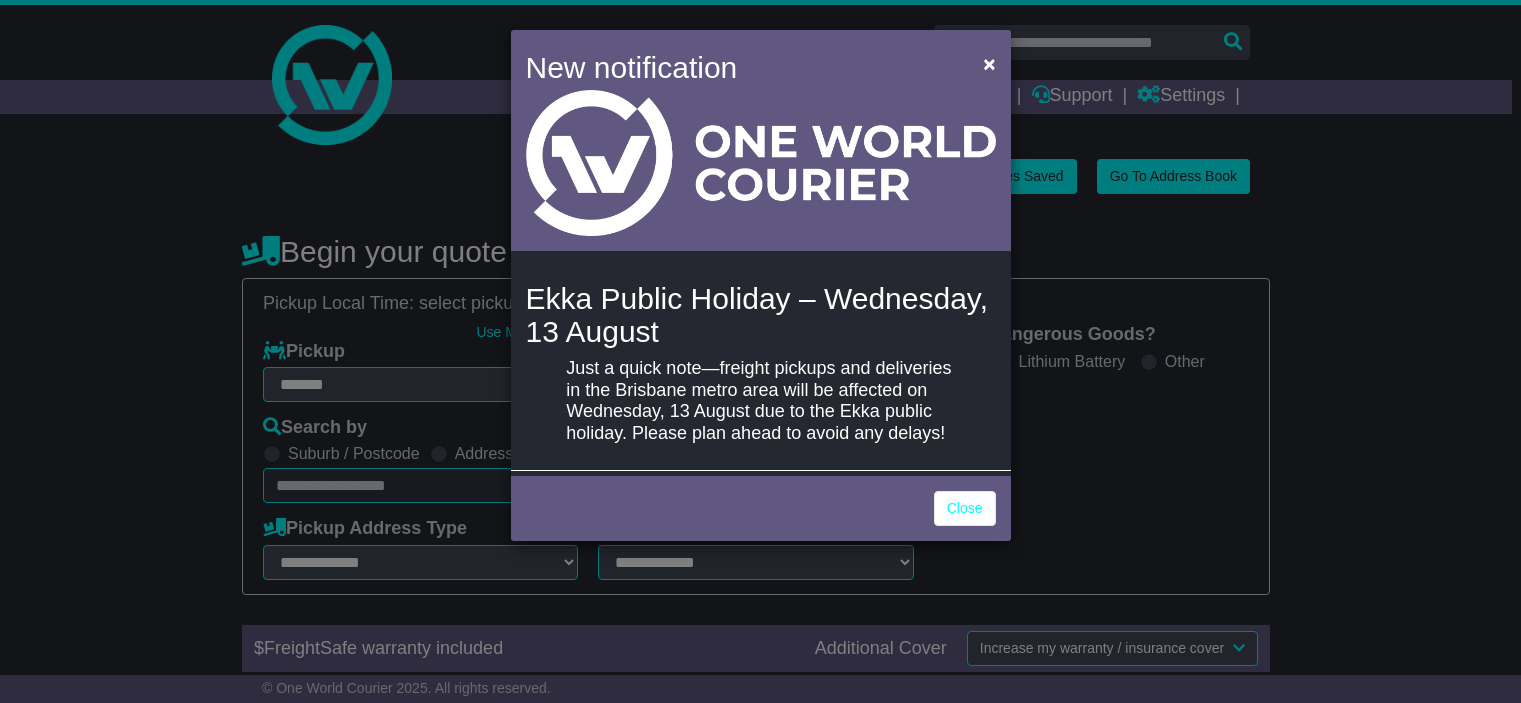 select on "**" 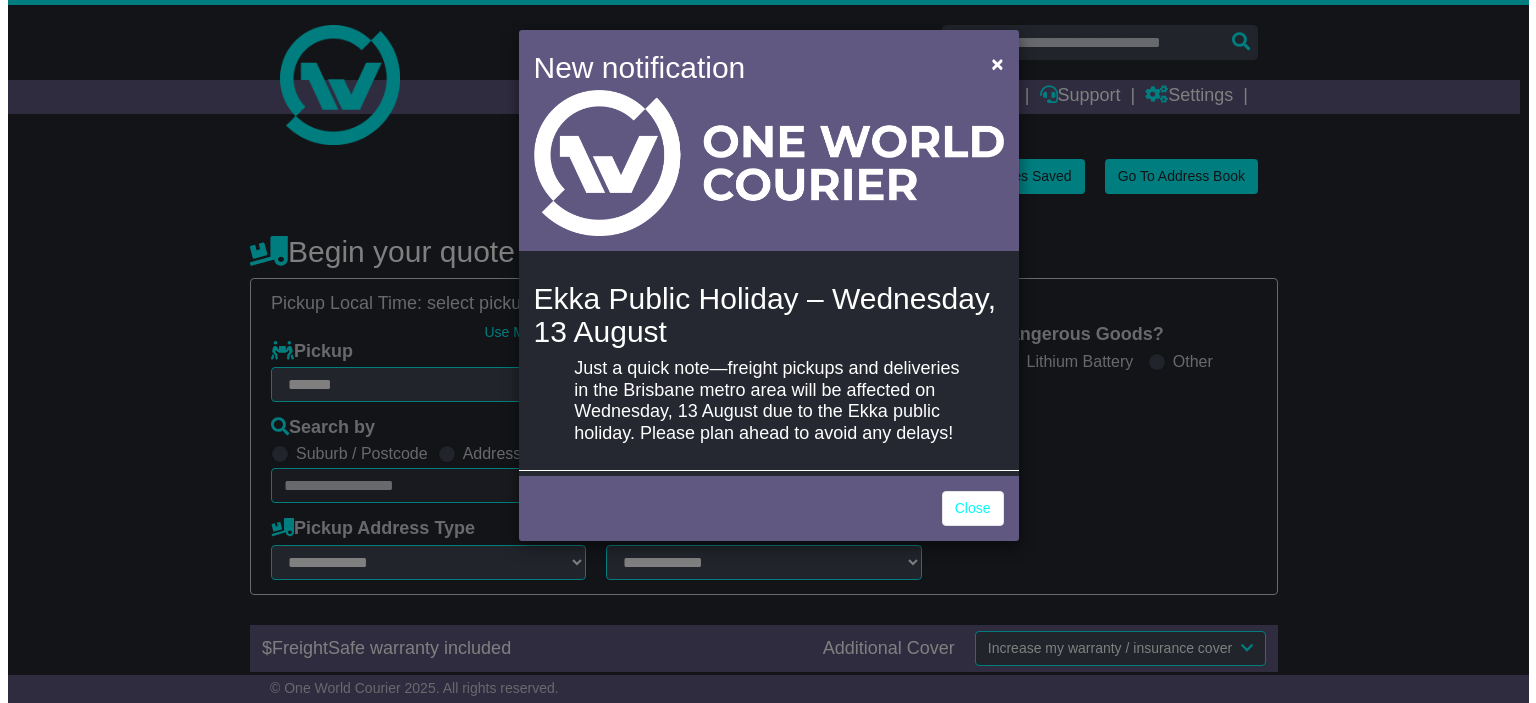 scroll, scrollTop: 0, scrollLeft: 0, axis: both 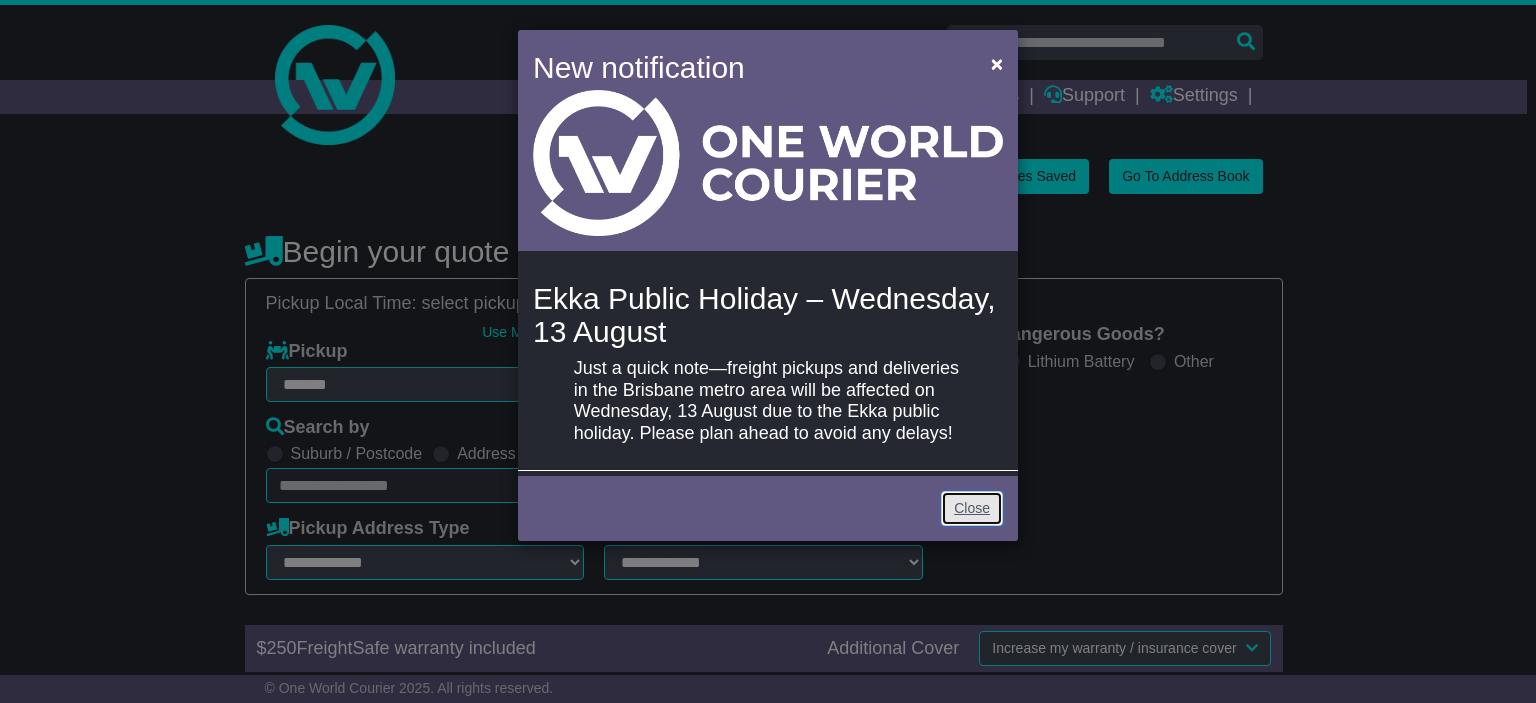 click on "Close" at bounding box center (972, 508) 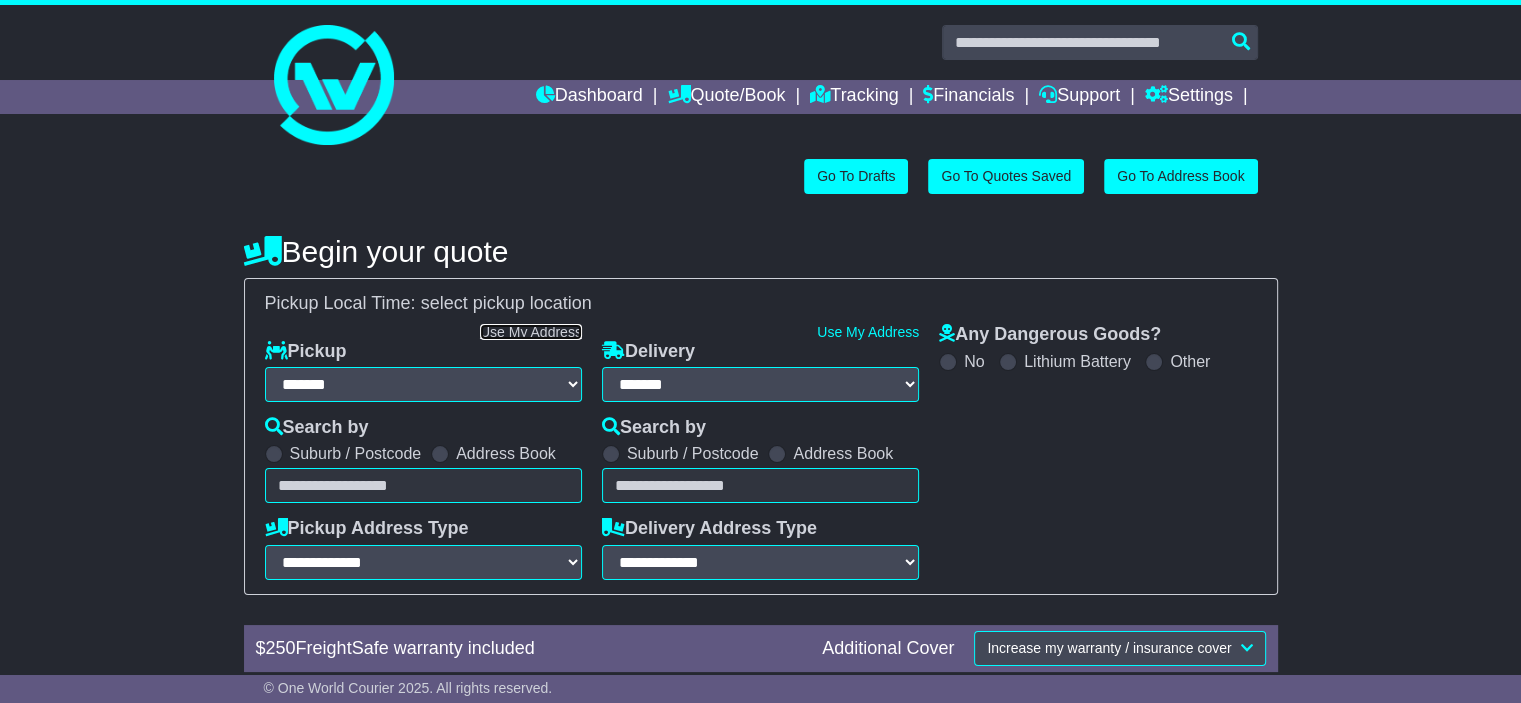 click on "Use My Address" at bounding box center (531, 332) 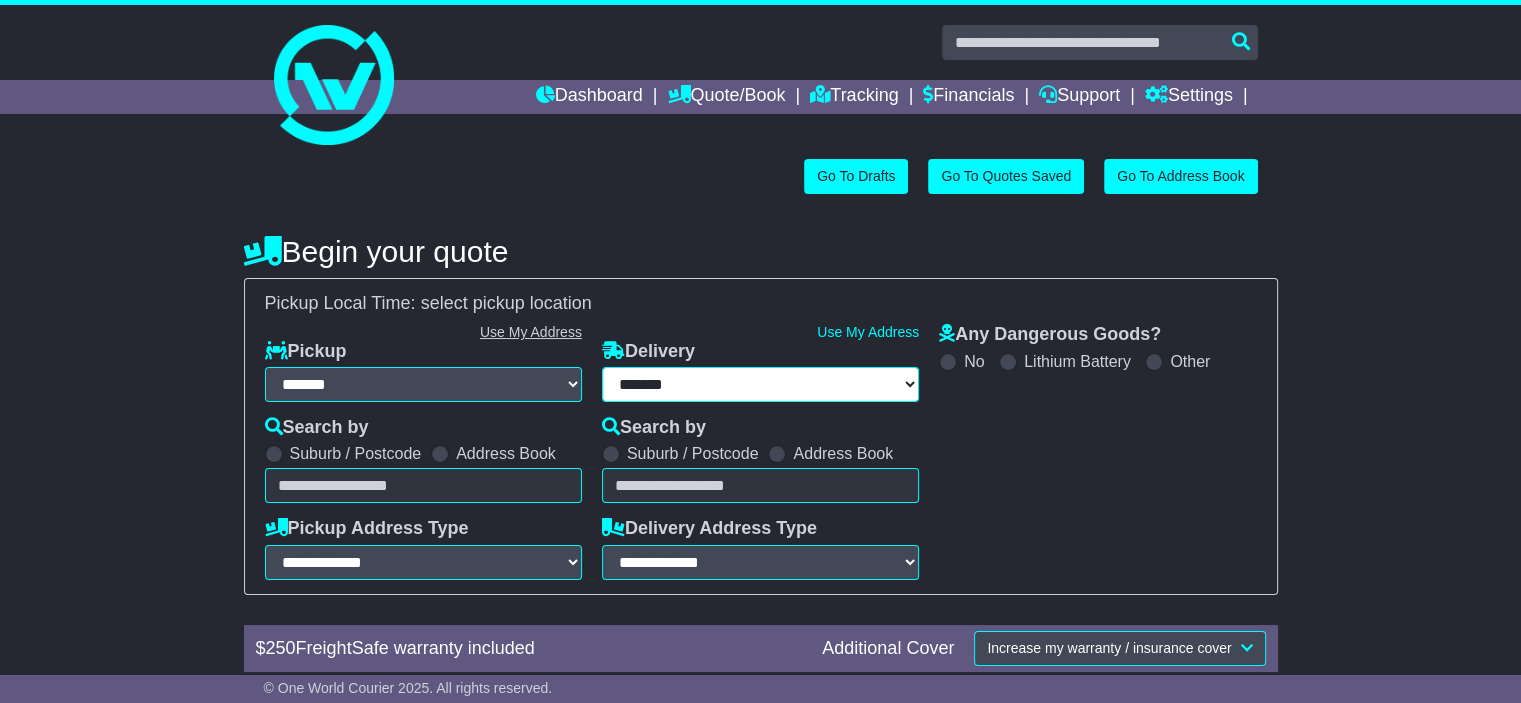type on "**********" 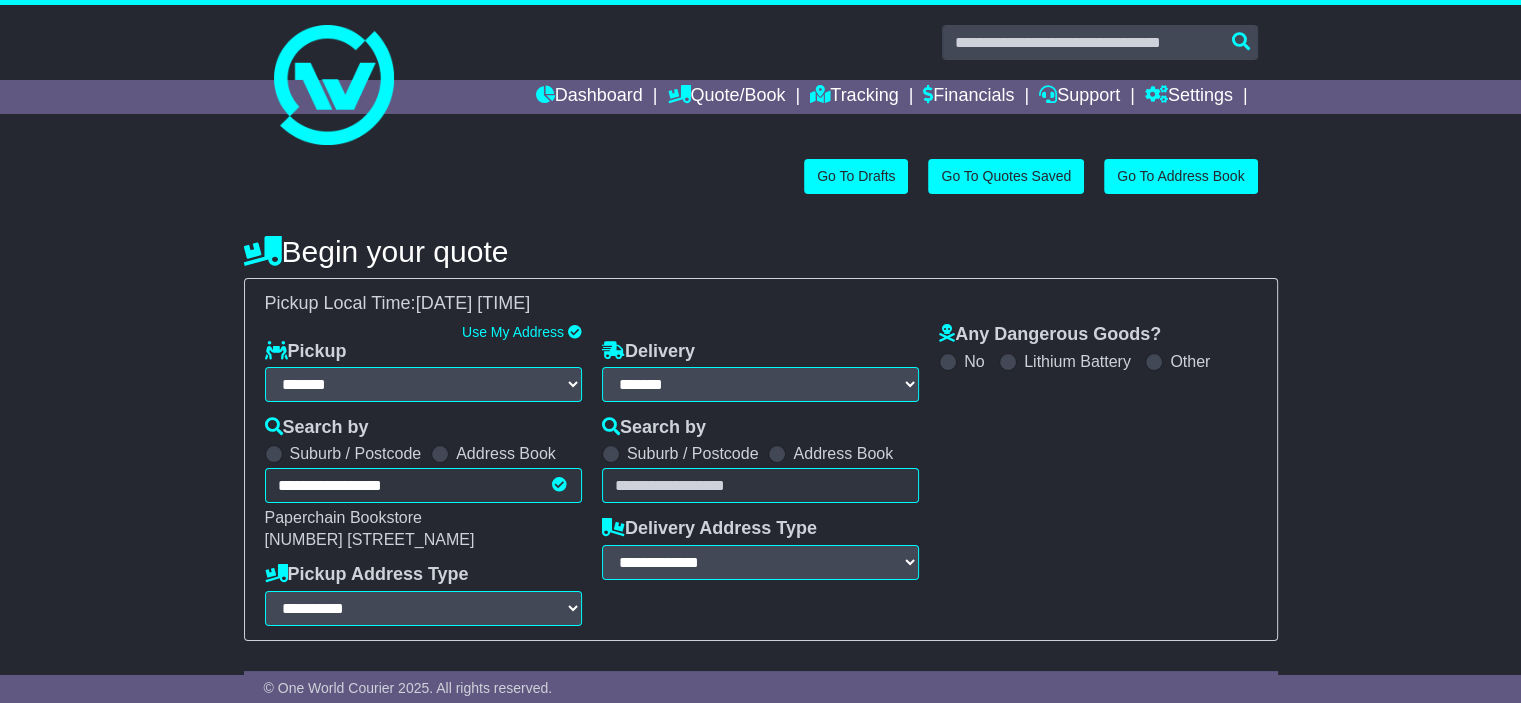 click at bounding box center [777, 454] 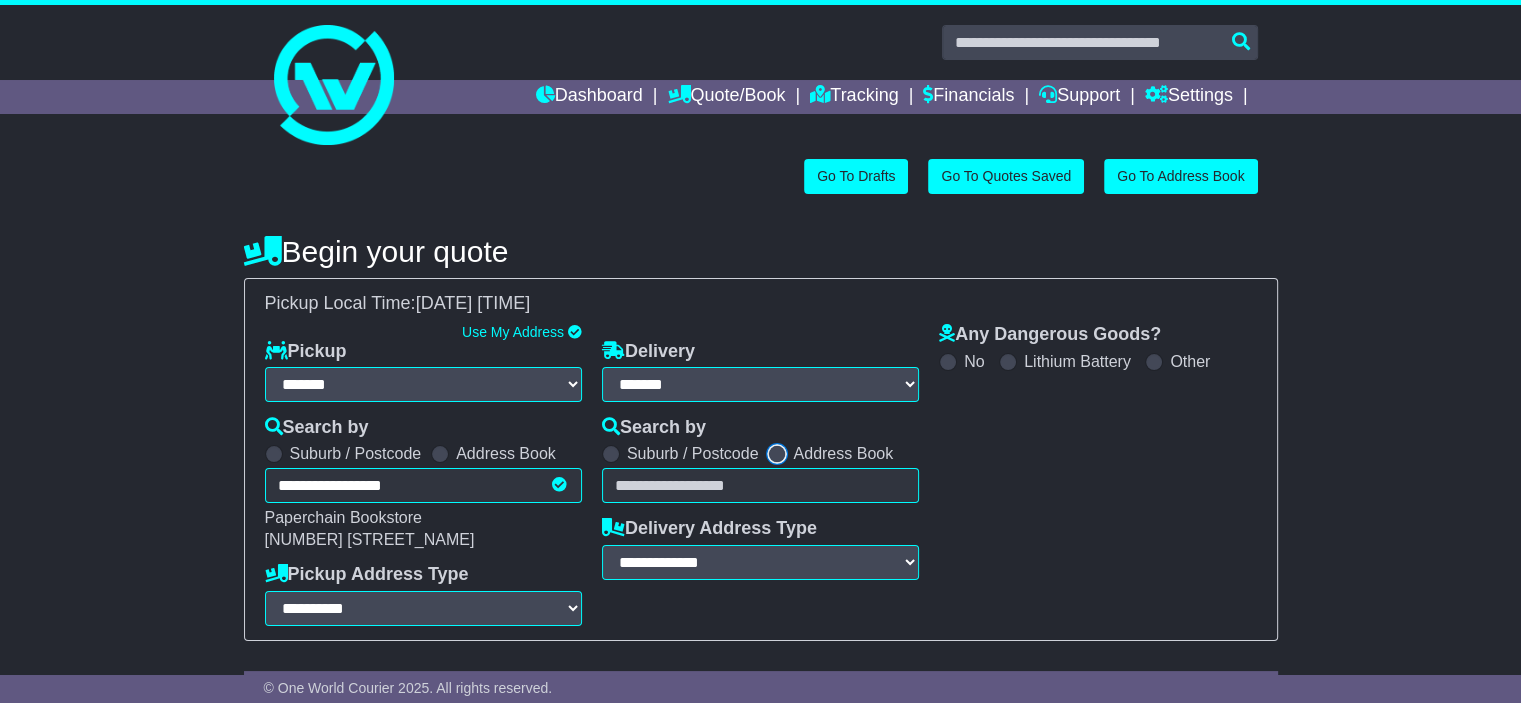 select 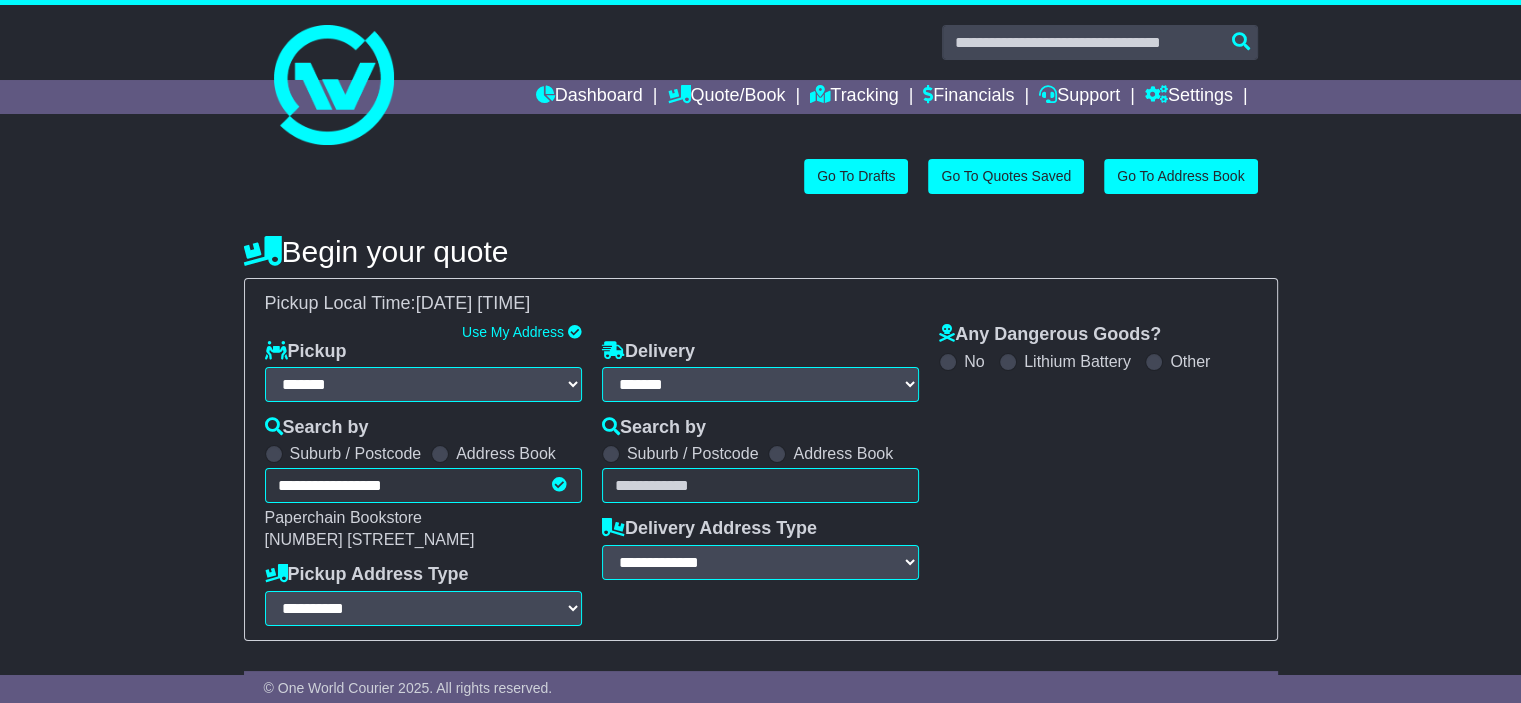 click on "Unknown City / Postcode Pair
×
You have entered     address.
Our database shows the postcode and suburb don't match. Please make sure location exists otherwise you might not receive all quotes available.
Maybe you meant to use some of the next:
Ok" at bounding box center (760, 485) 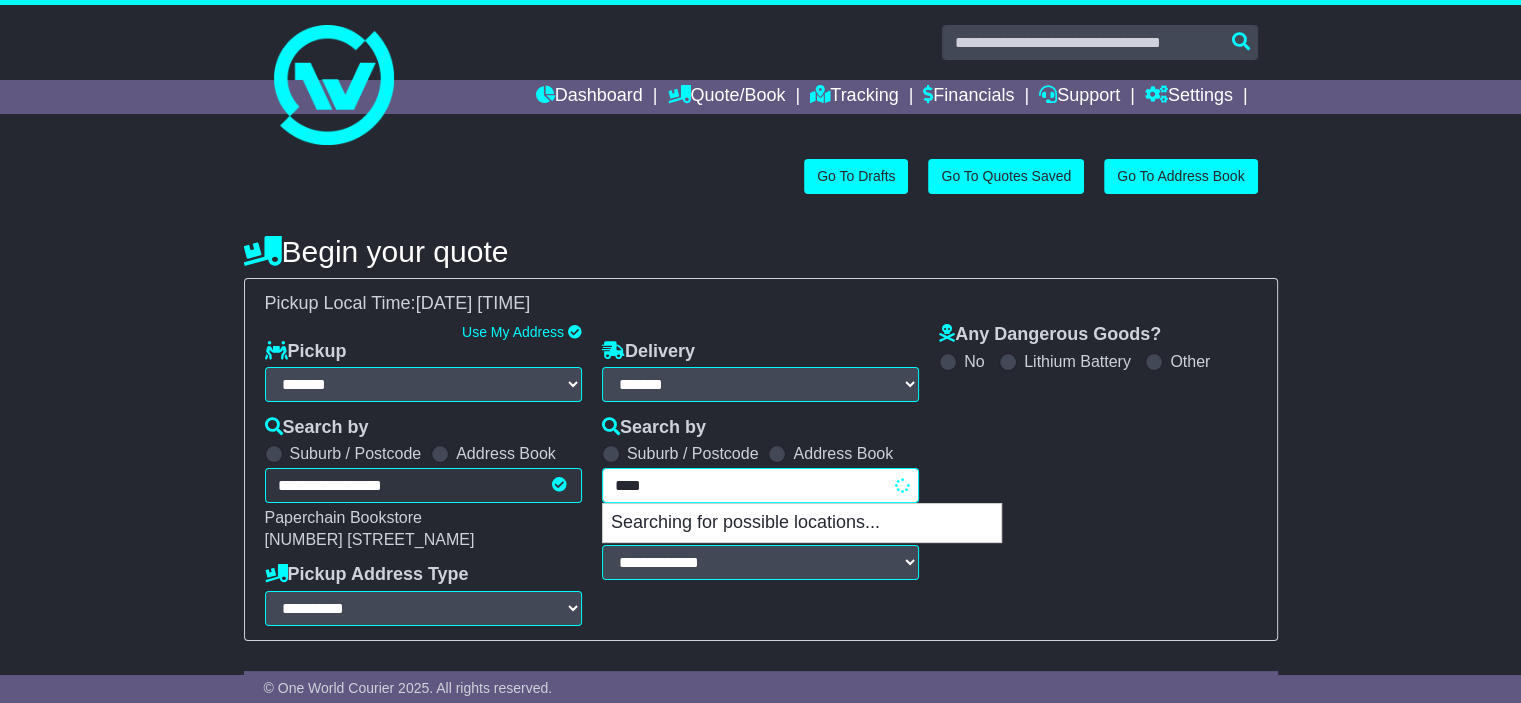 type on "*****" 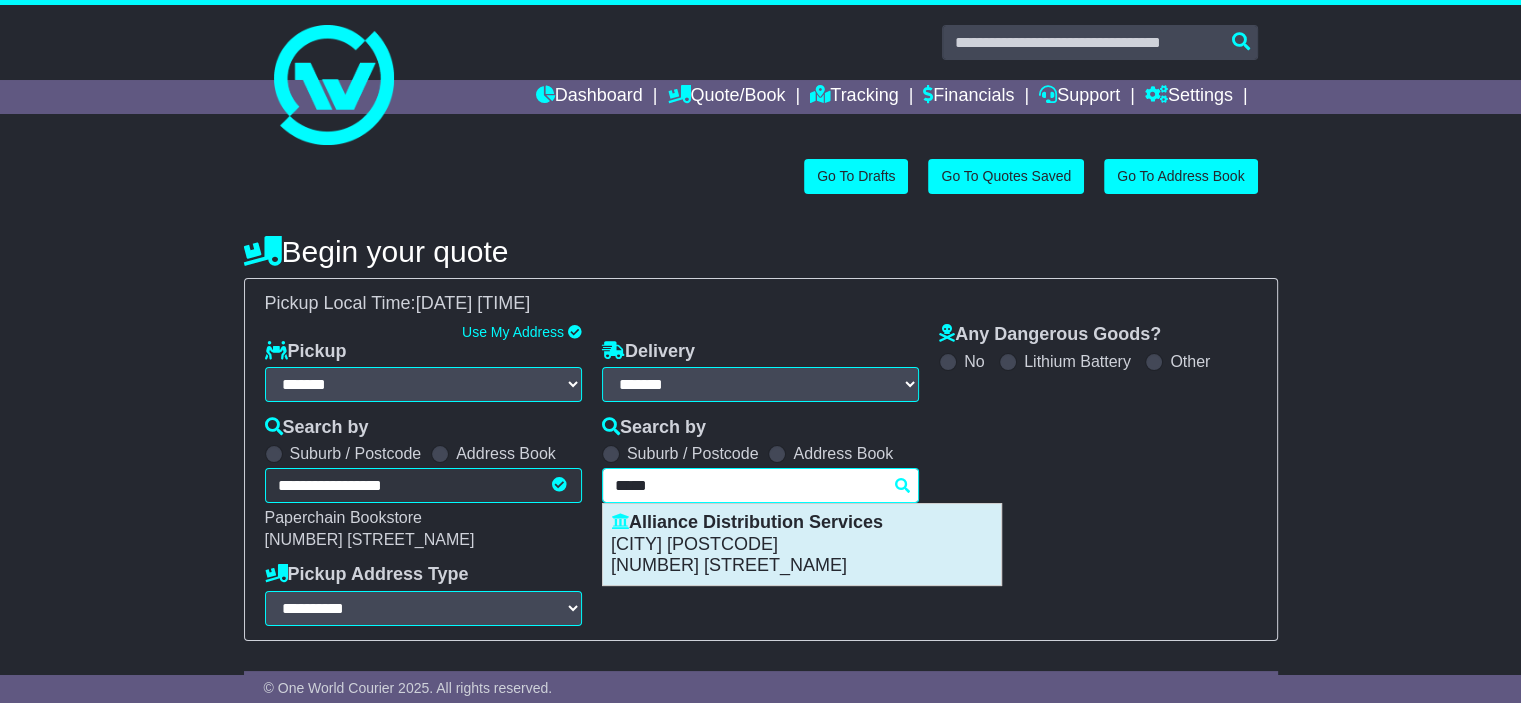 click on "TUGGERAH 2259" at bounding box center [802, 545] 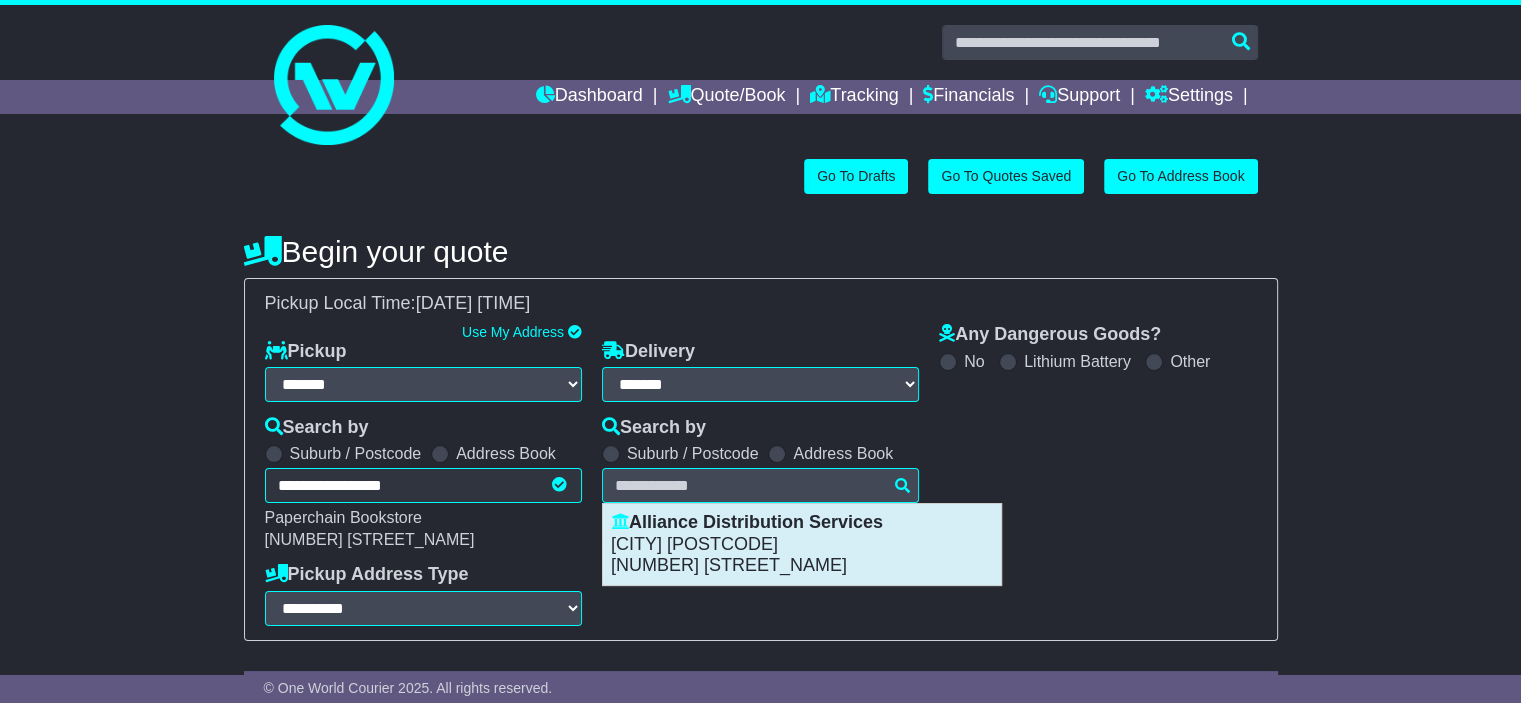 type on "**********" 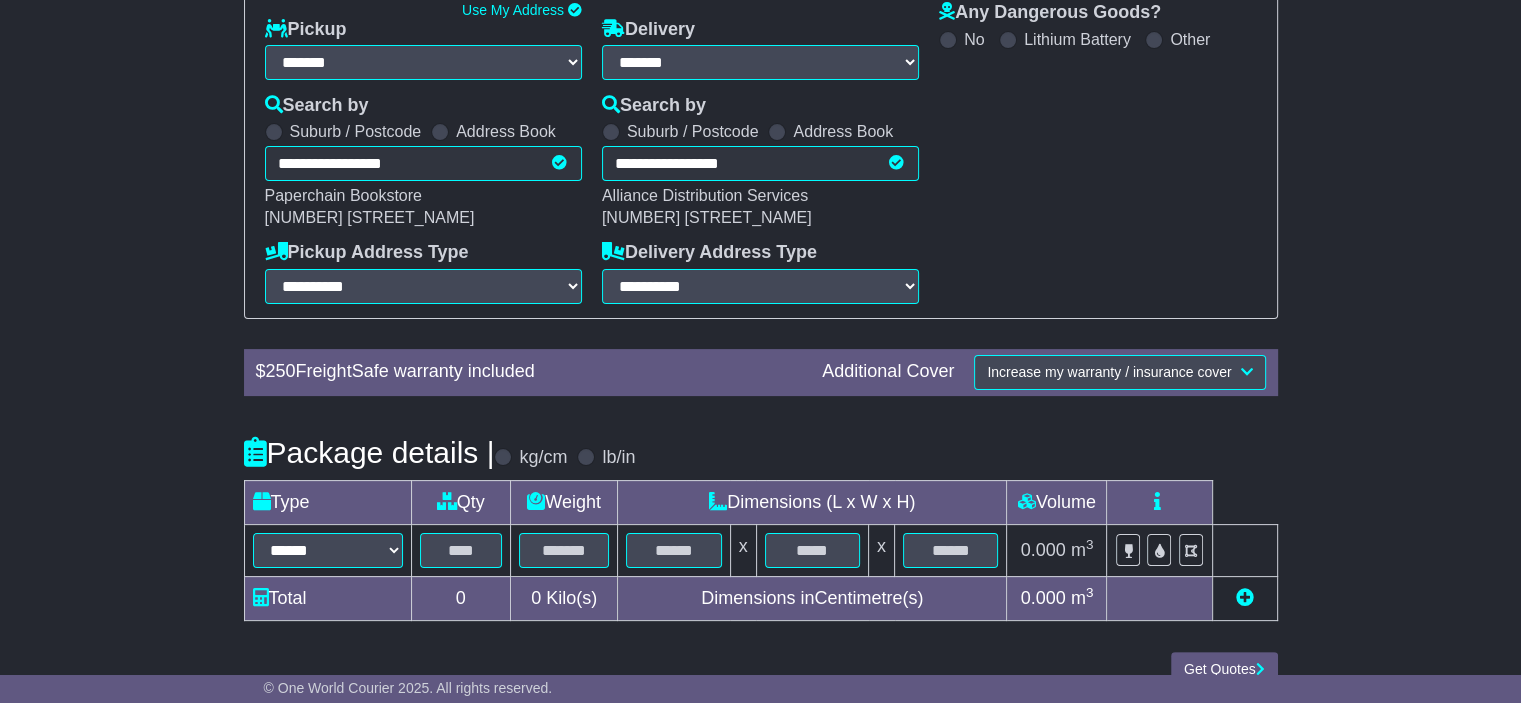 scroll, scrollTop: 352, scrollLeft: 0, axis: vertical 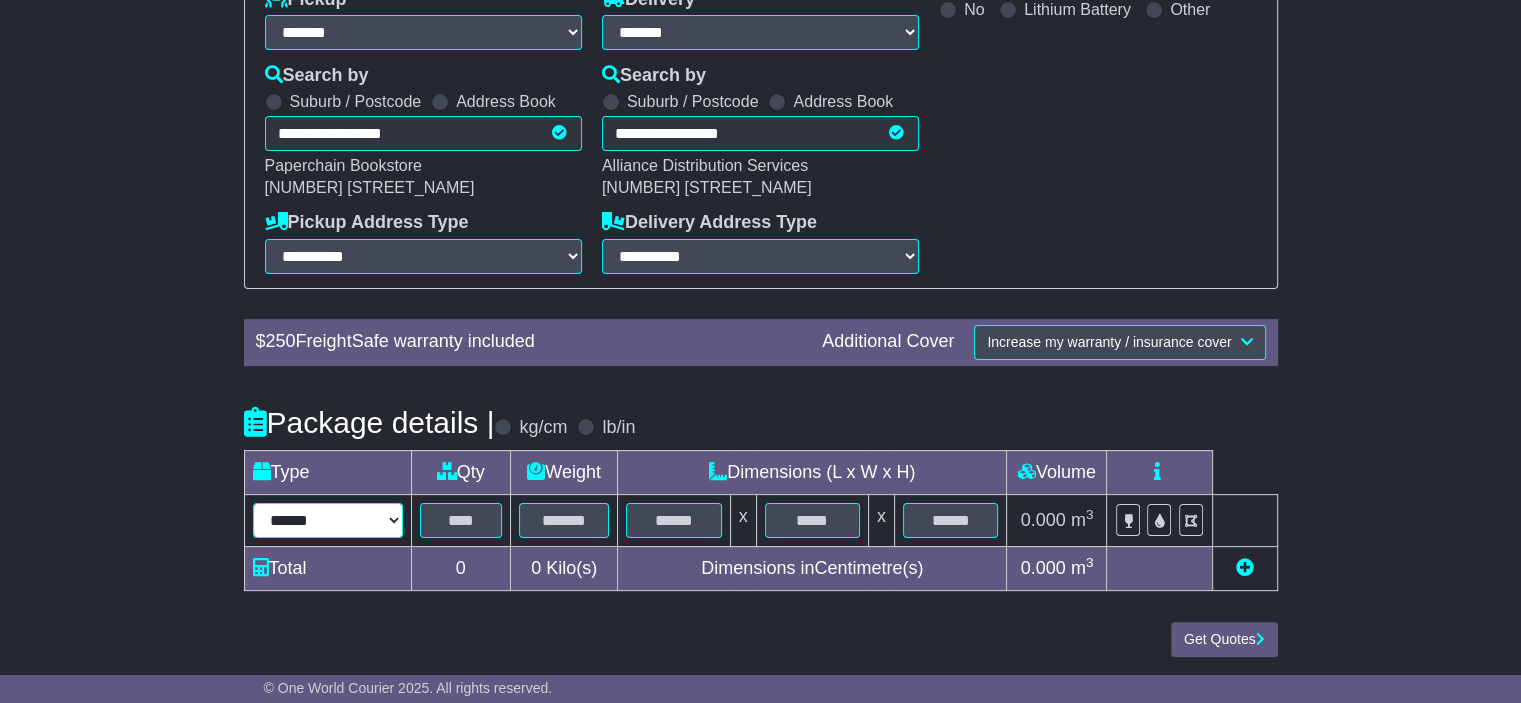 click on "****** ****** *** ******** ***** **** **** ****** *** *******" at bounding box center (328, 520) 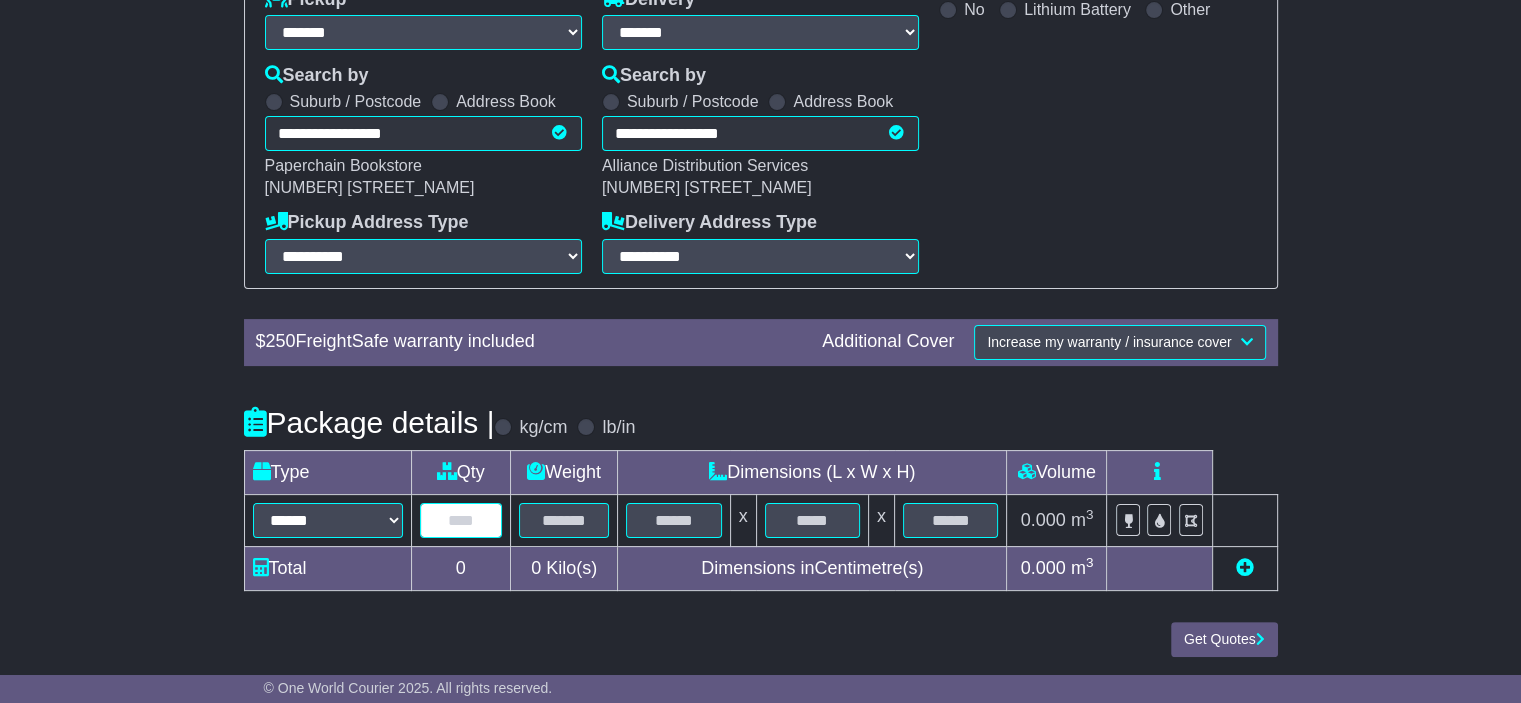 click at bounding box center (461, 520) 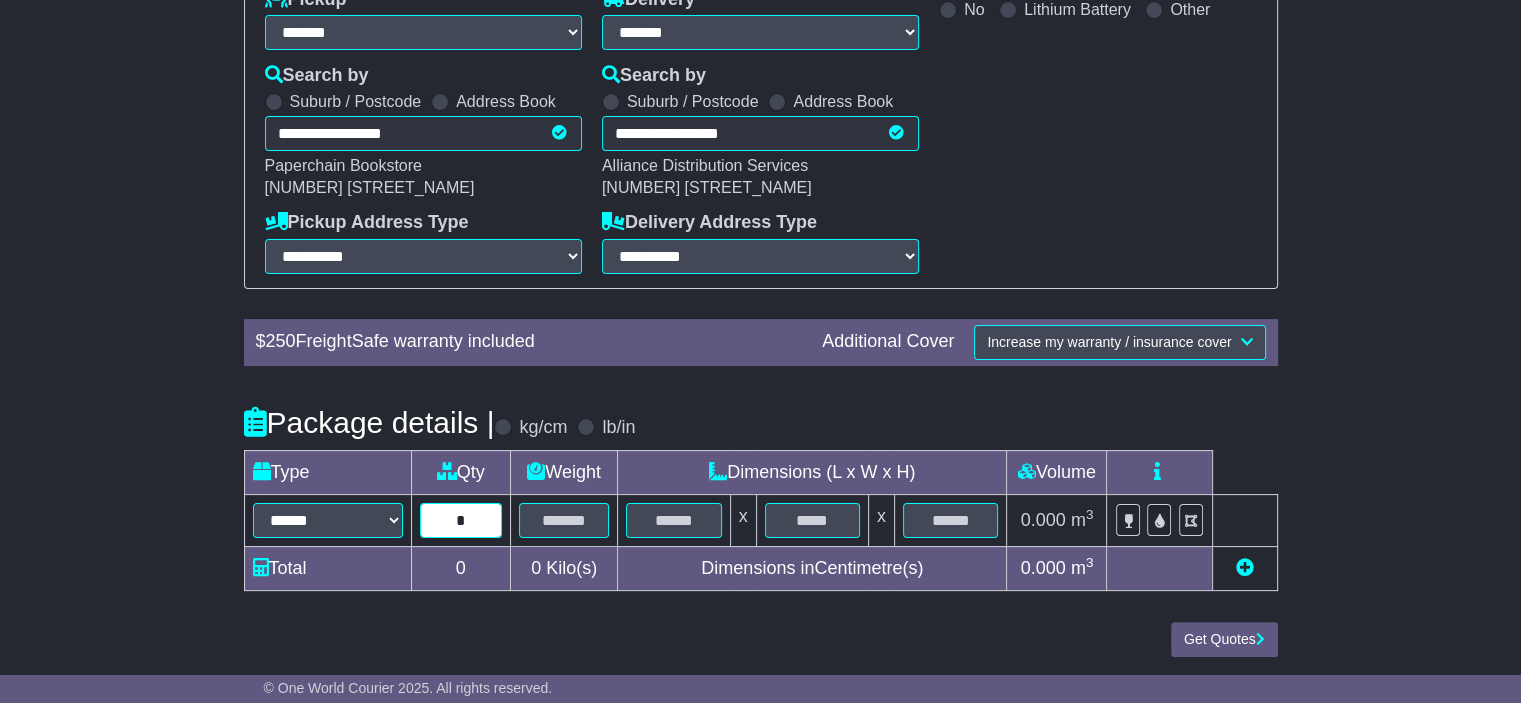 type on "*" 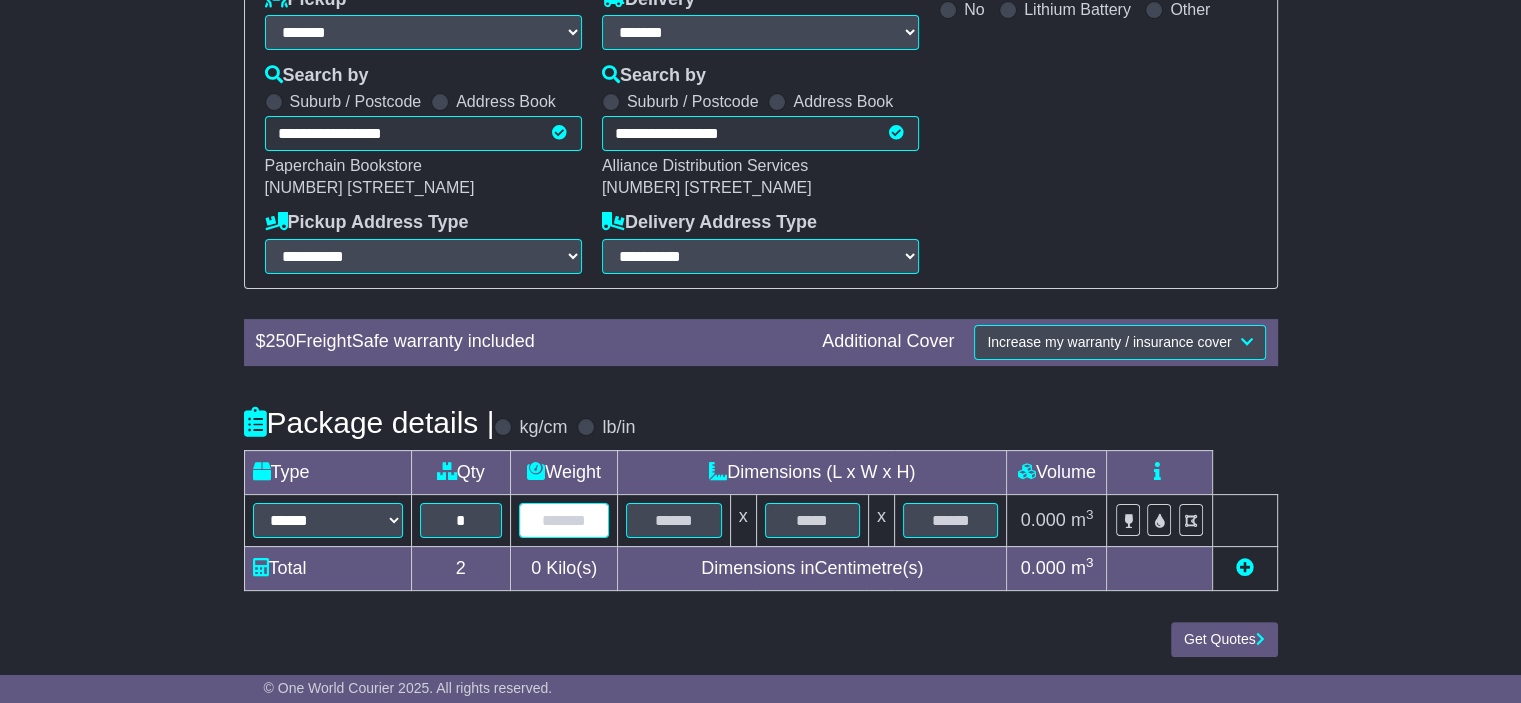 click at bounding box center (564, 520) 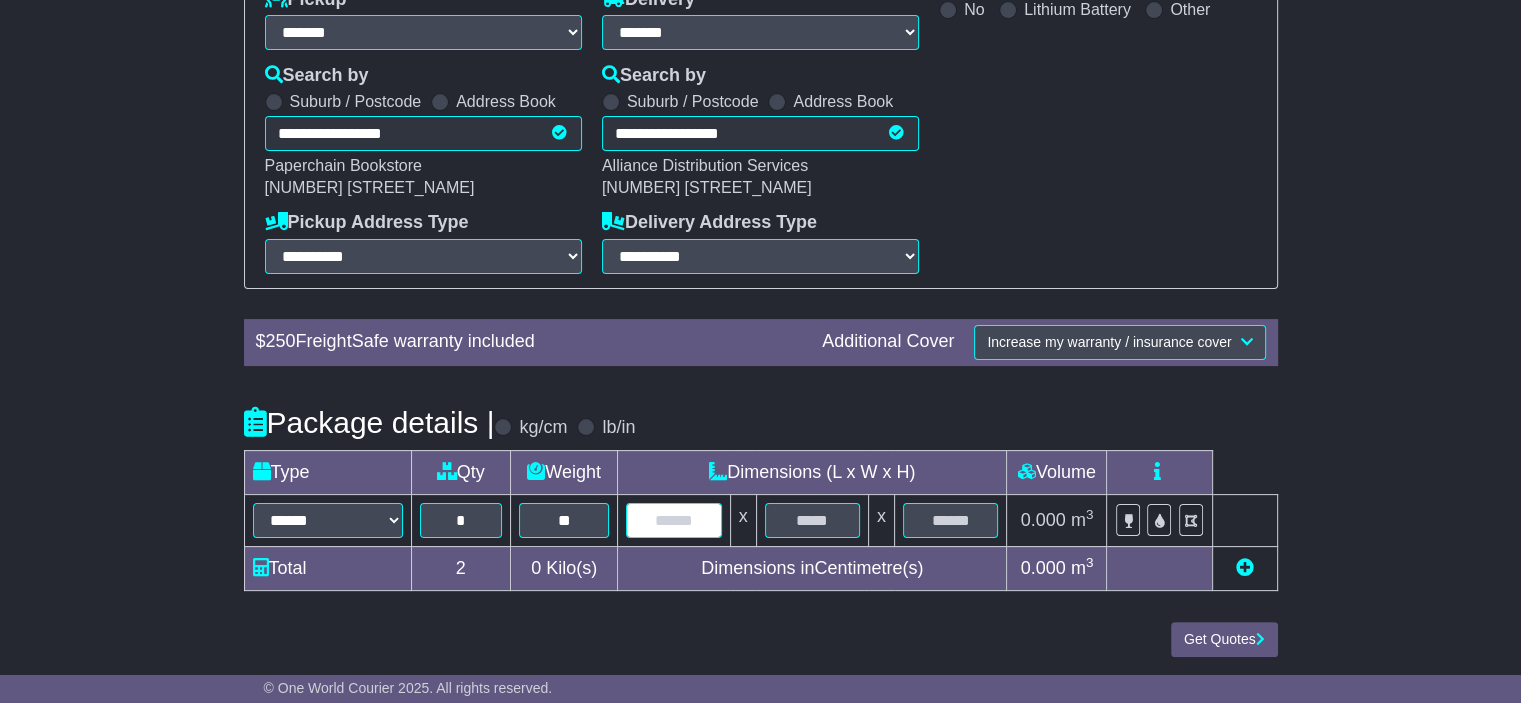 click at bounding box center [673, 520] 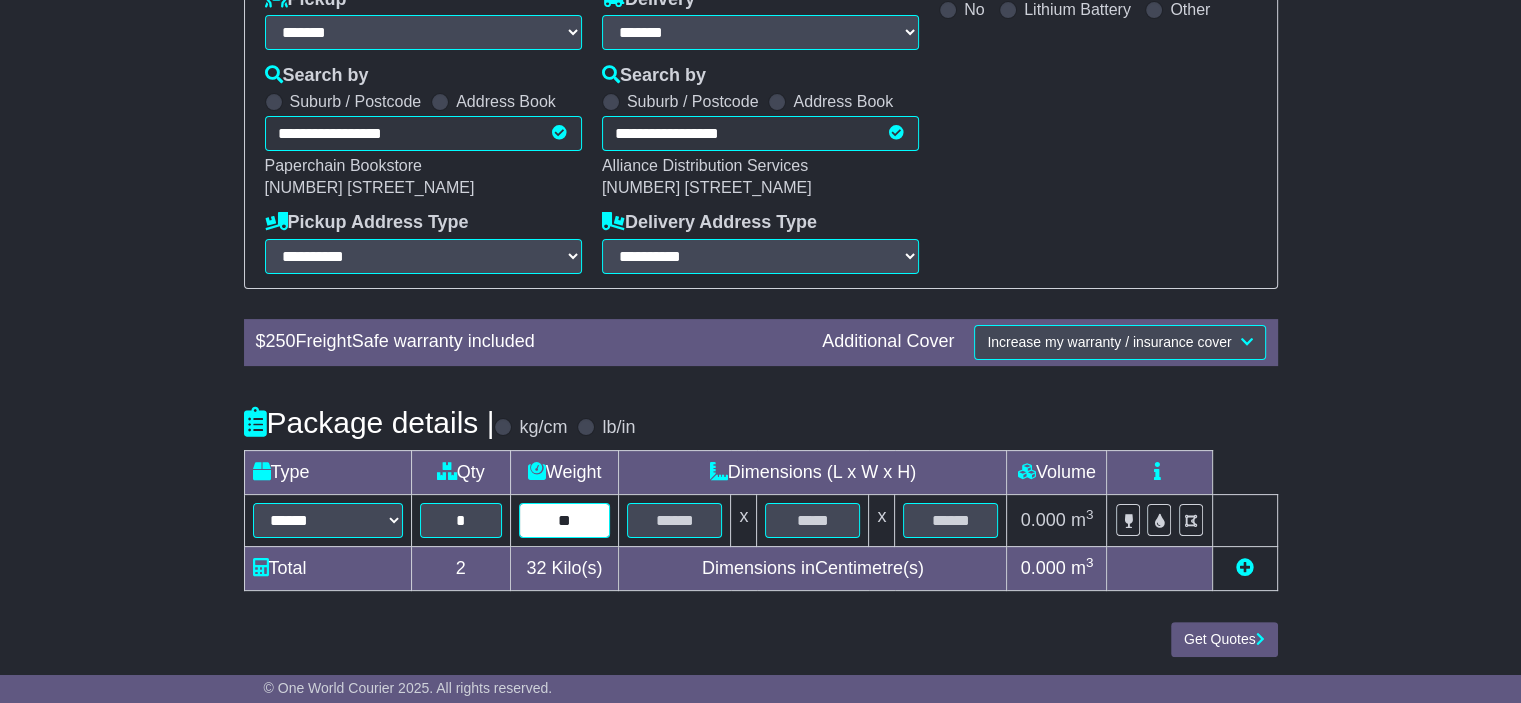 drag, startPoint x: 571, startPoint y: 518, endPoint x: 553, endPoint y: 518, distance: 18 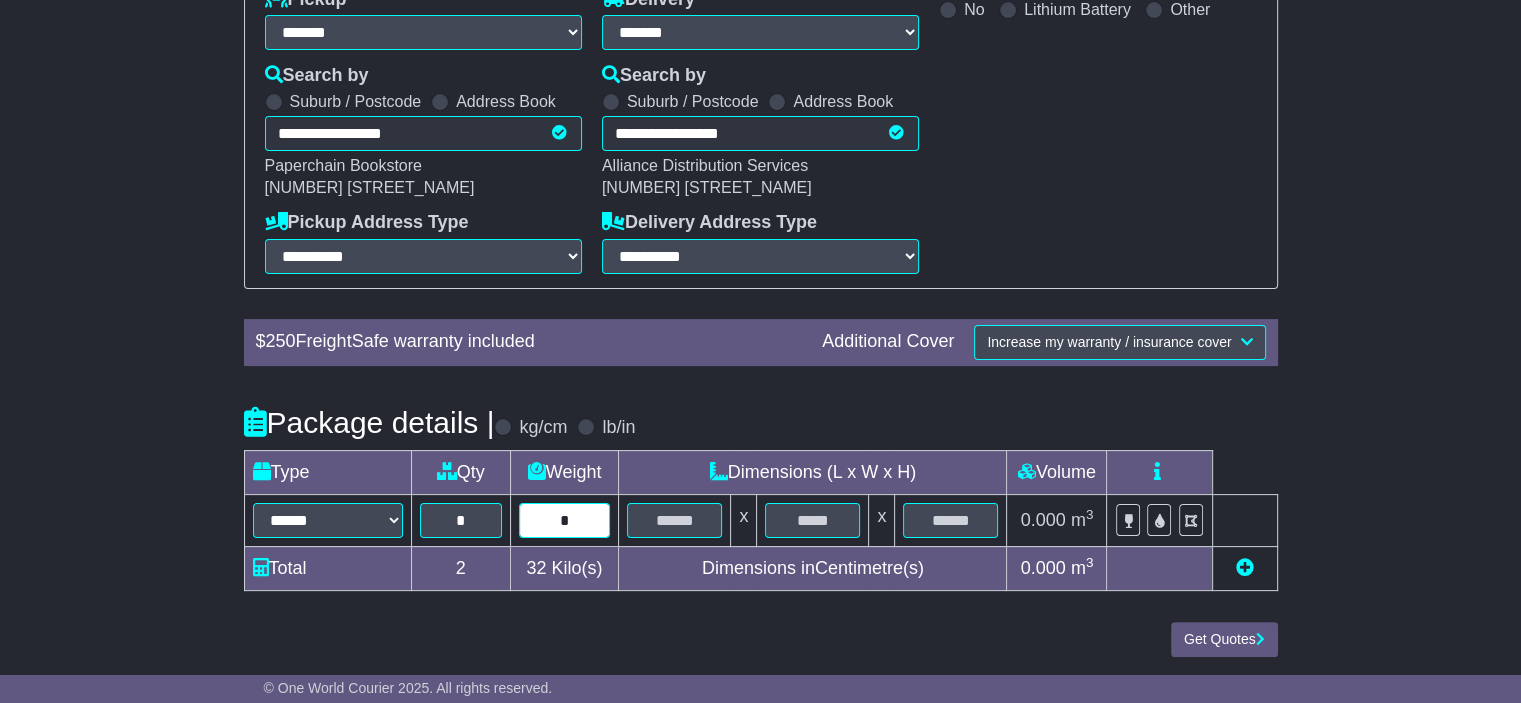 type on "*" 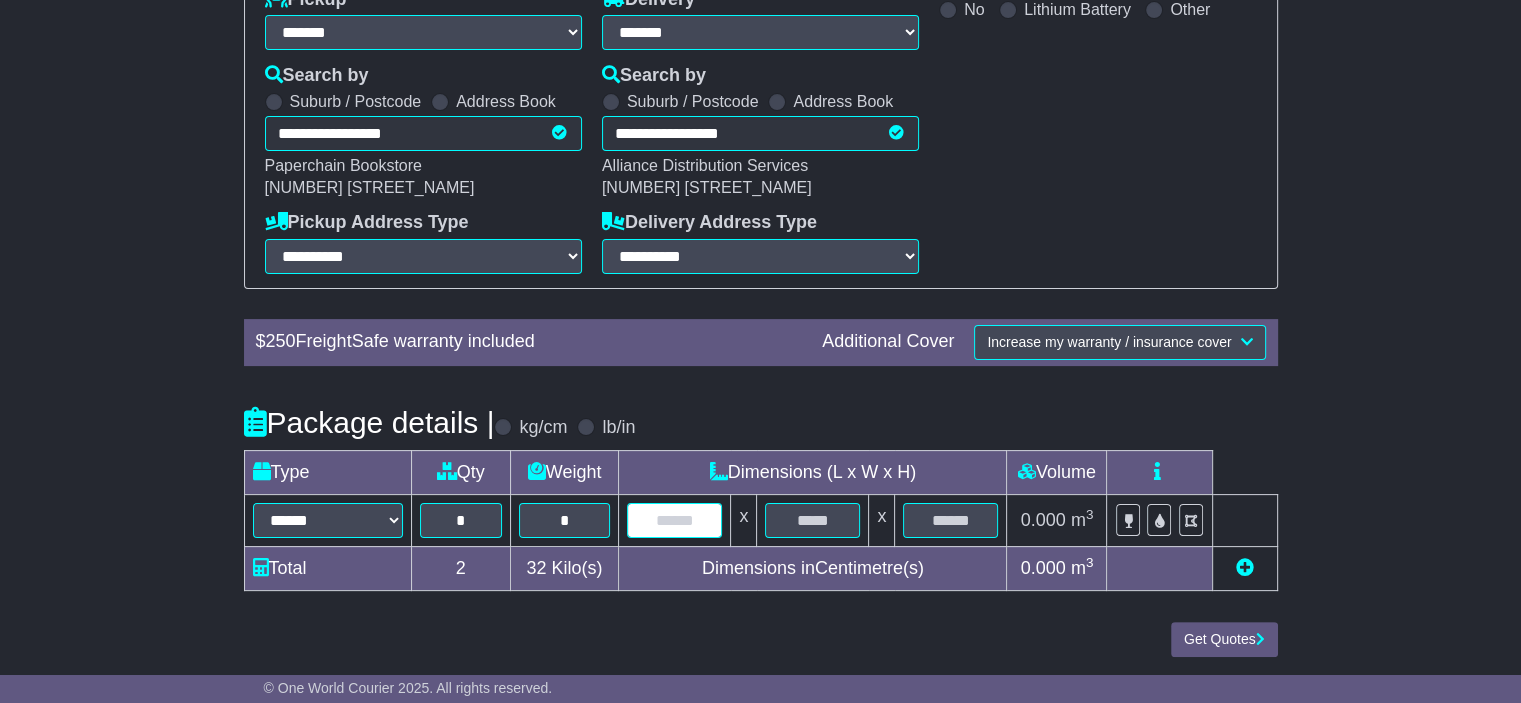 click at bounding box center (674, 520) 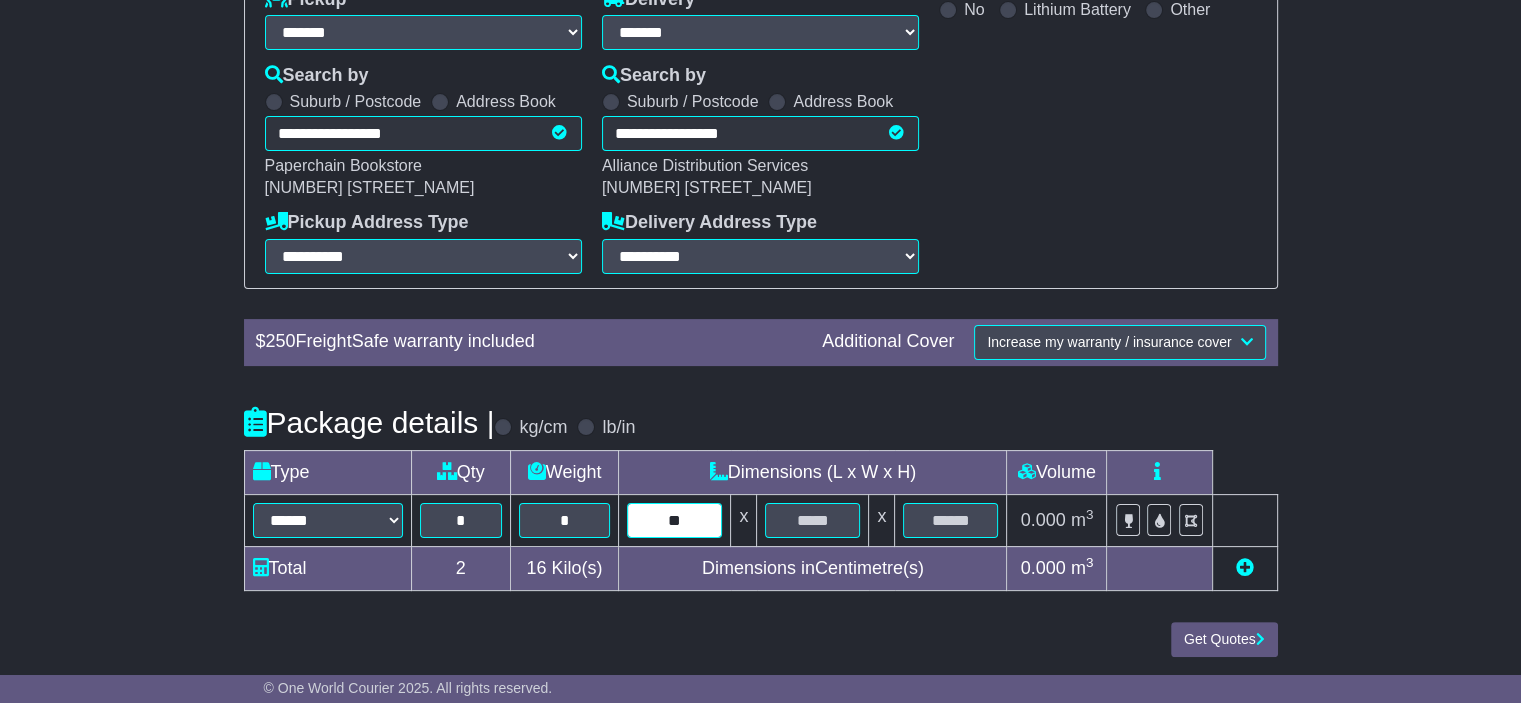 type on "**" 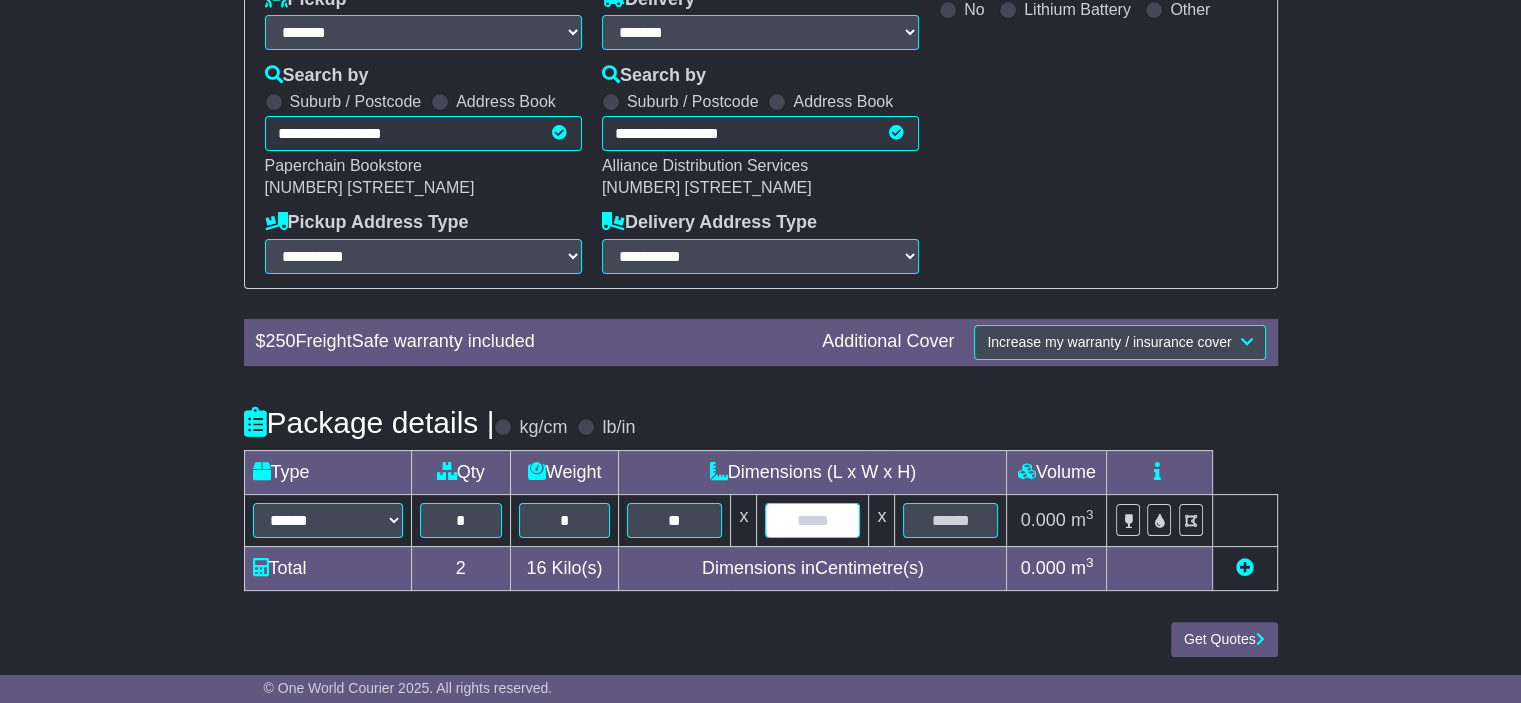 click at bounding box center (812, 520) 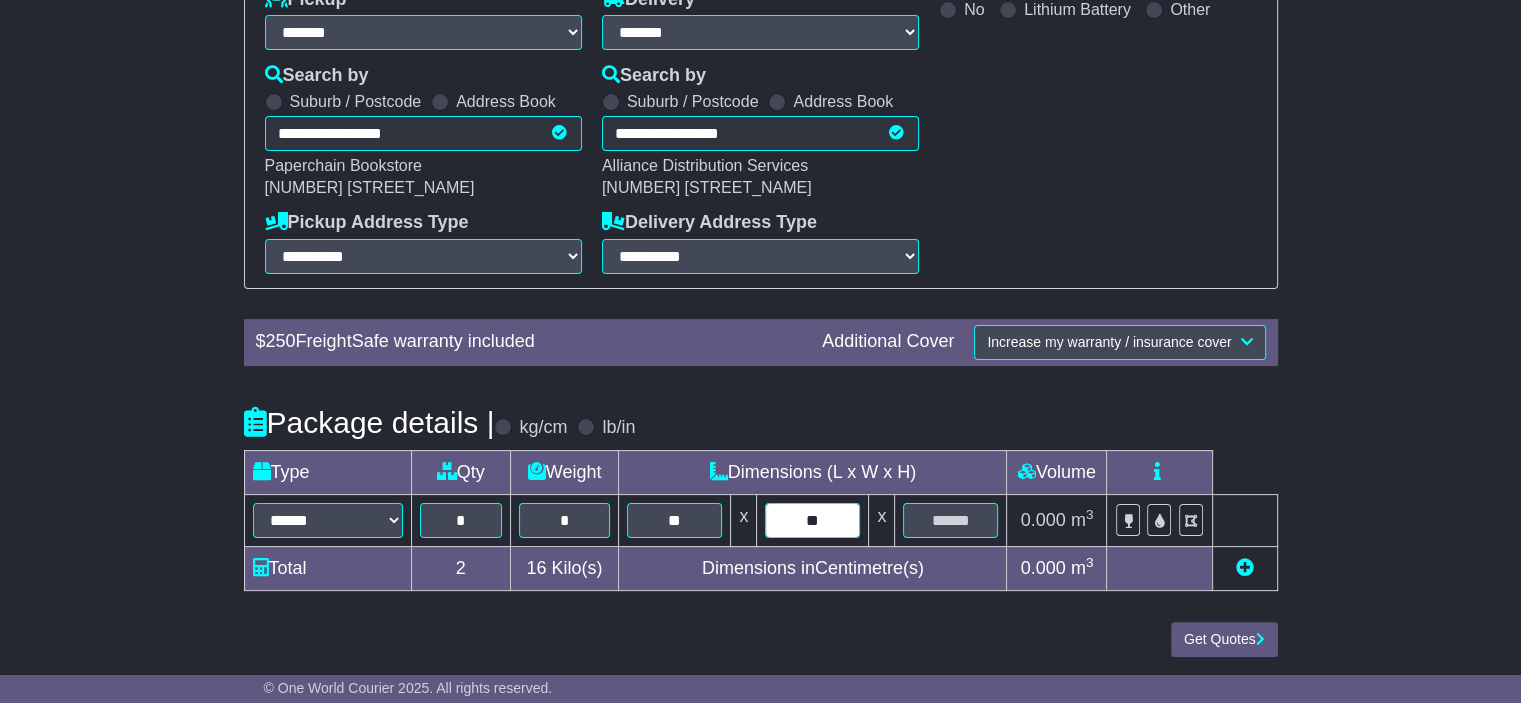 type on "**" 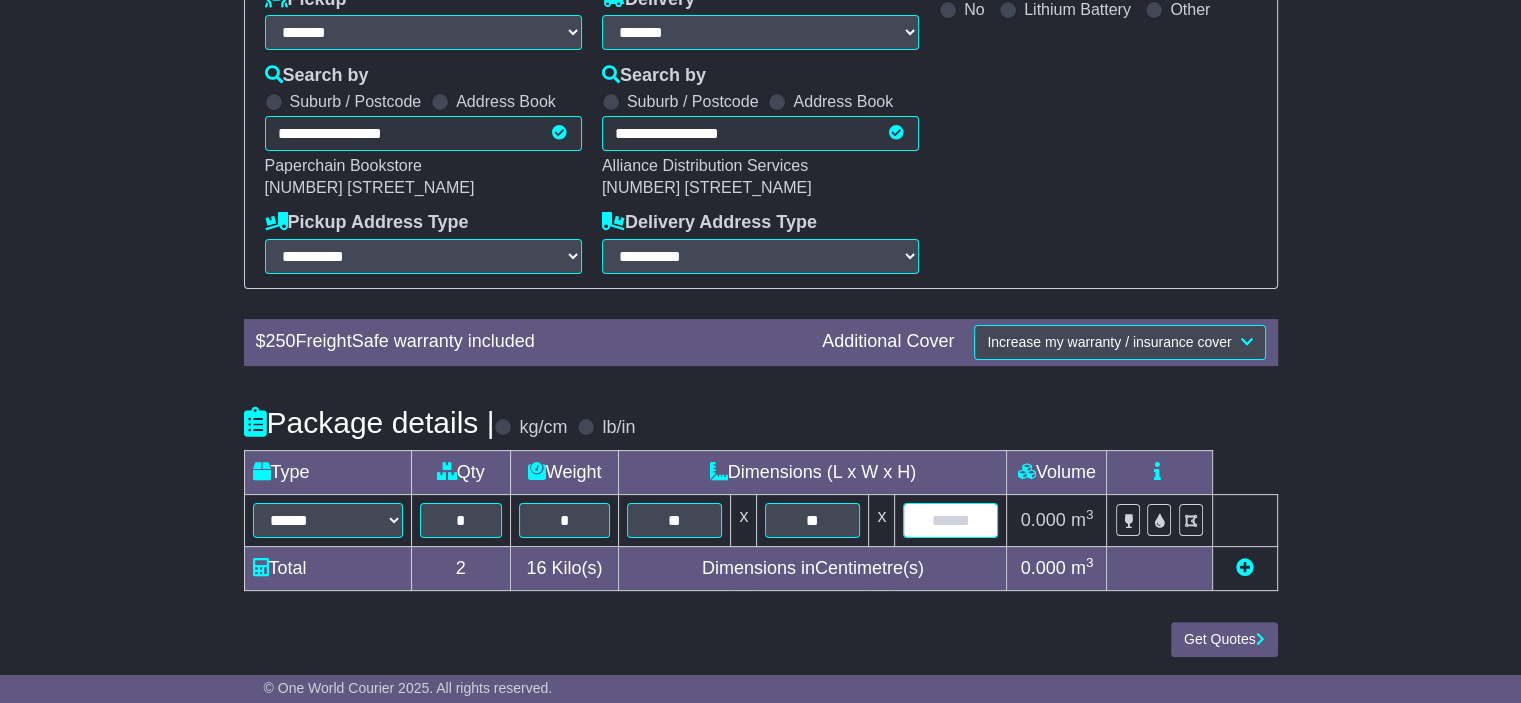 click at bounding box center (950, 520) 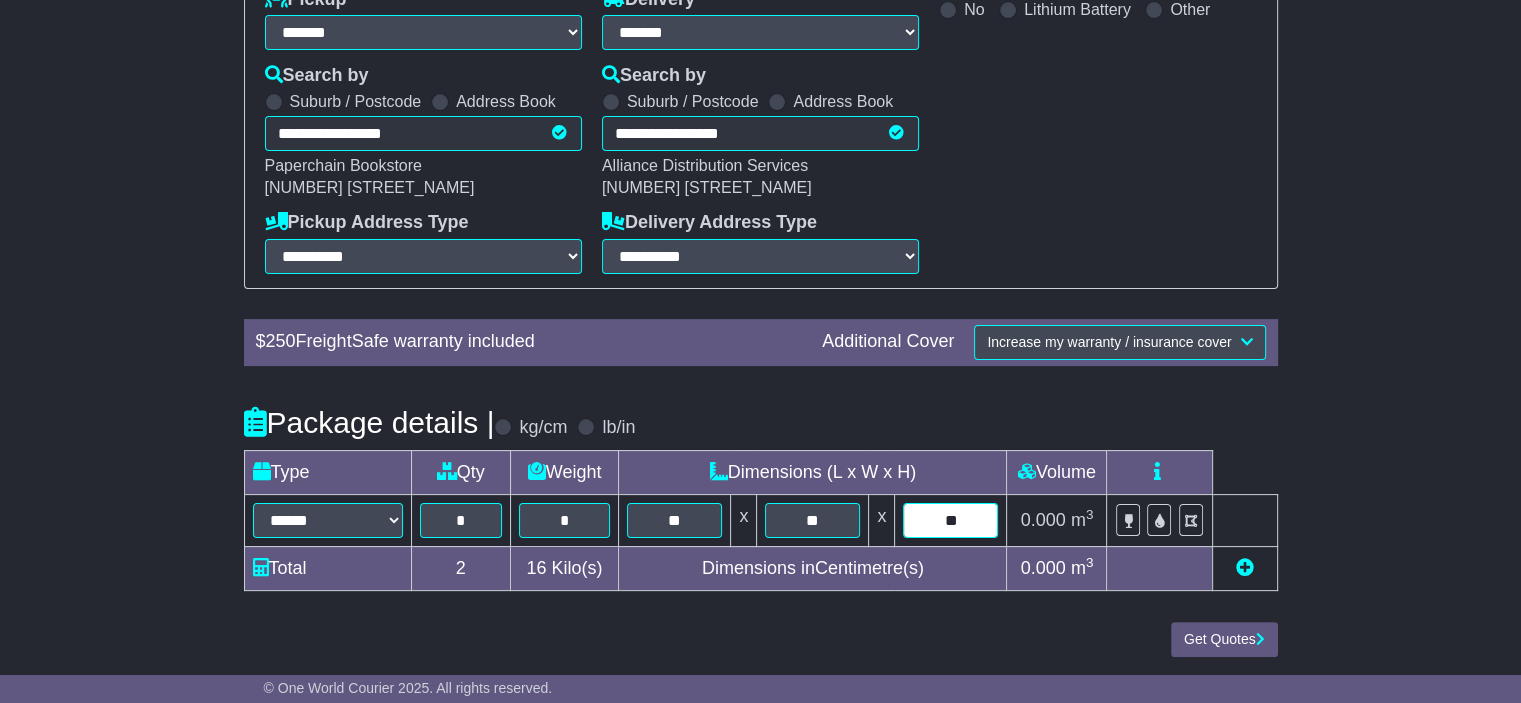 type on "**" 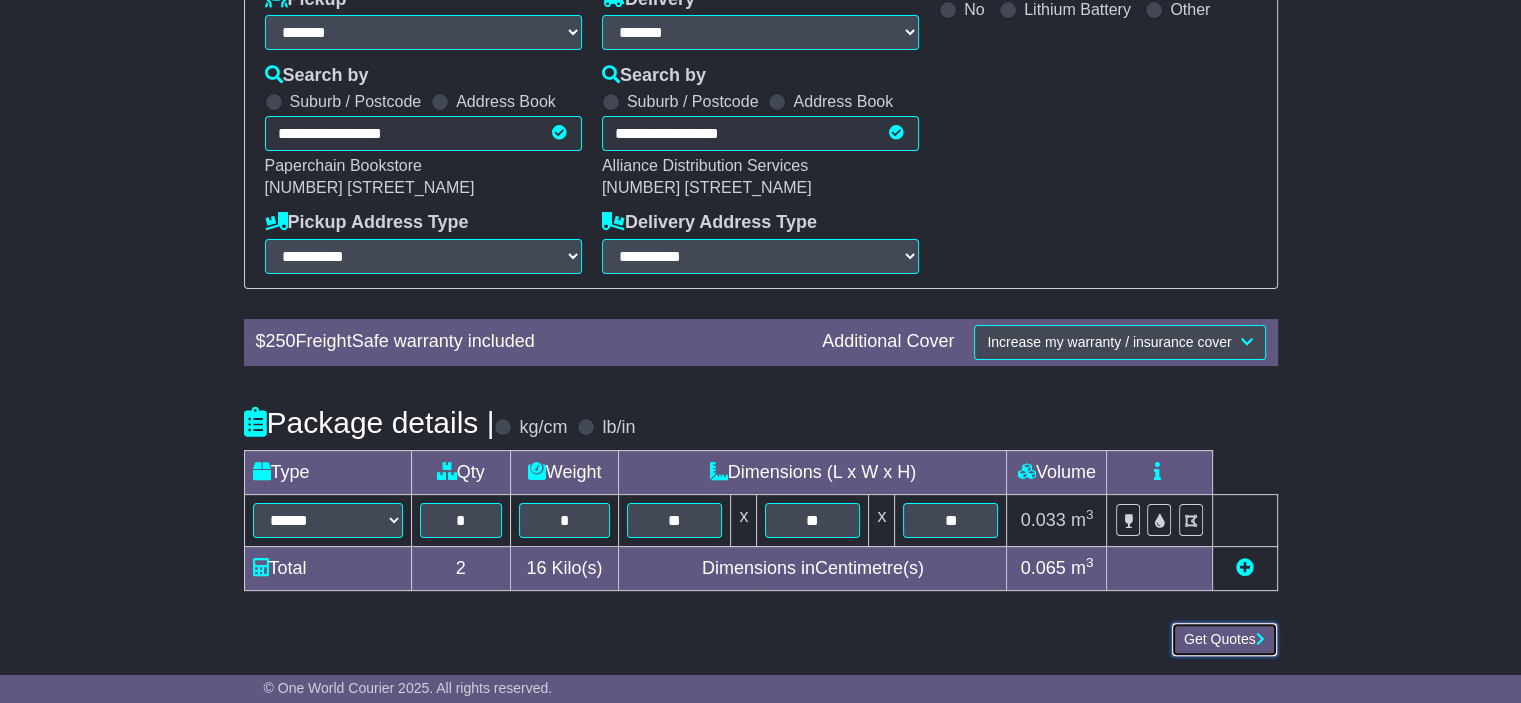 click on "Get Quotes" at bounding box center [1224, 639] 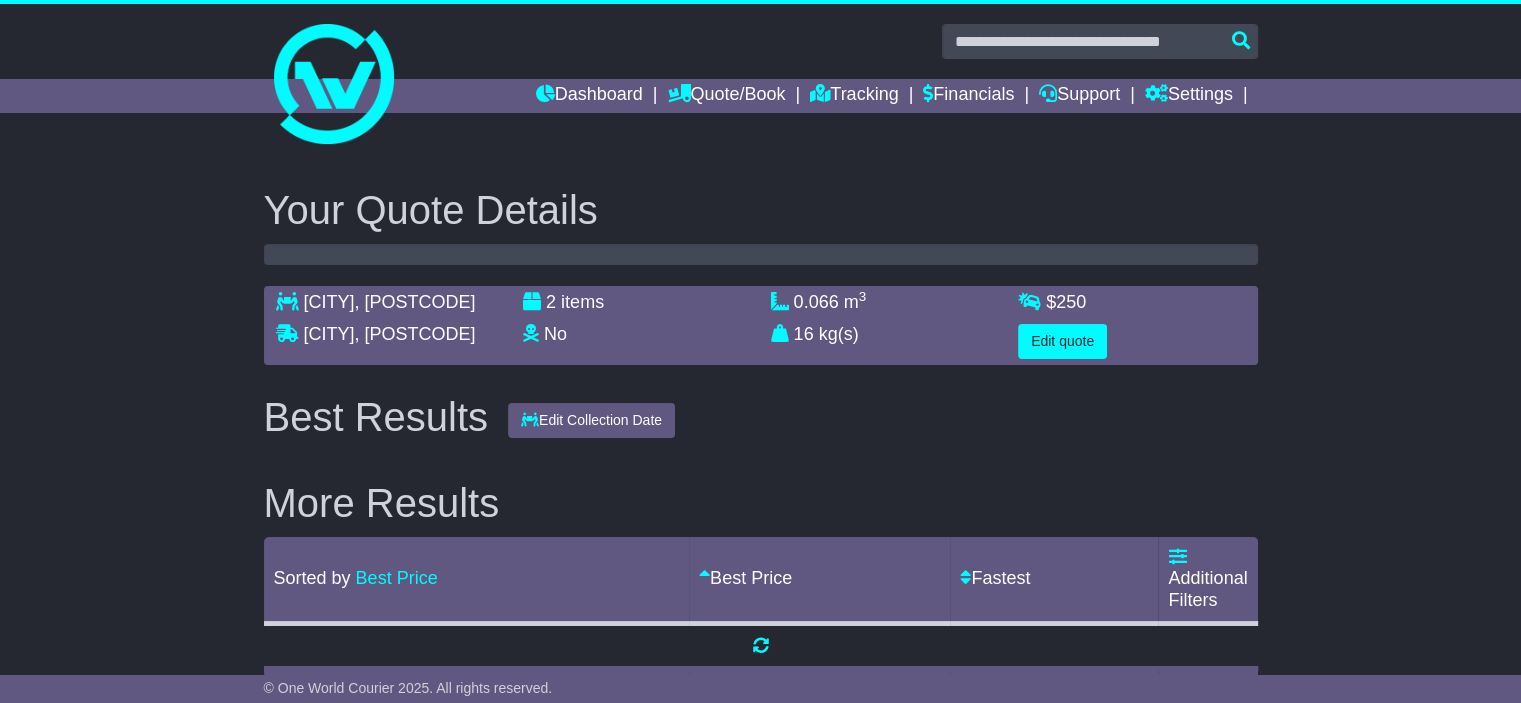 scroll, scrollTop: 0, scrollLeft: 0, axis: both 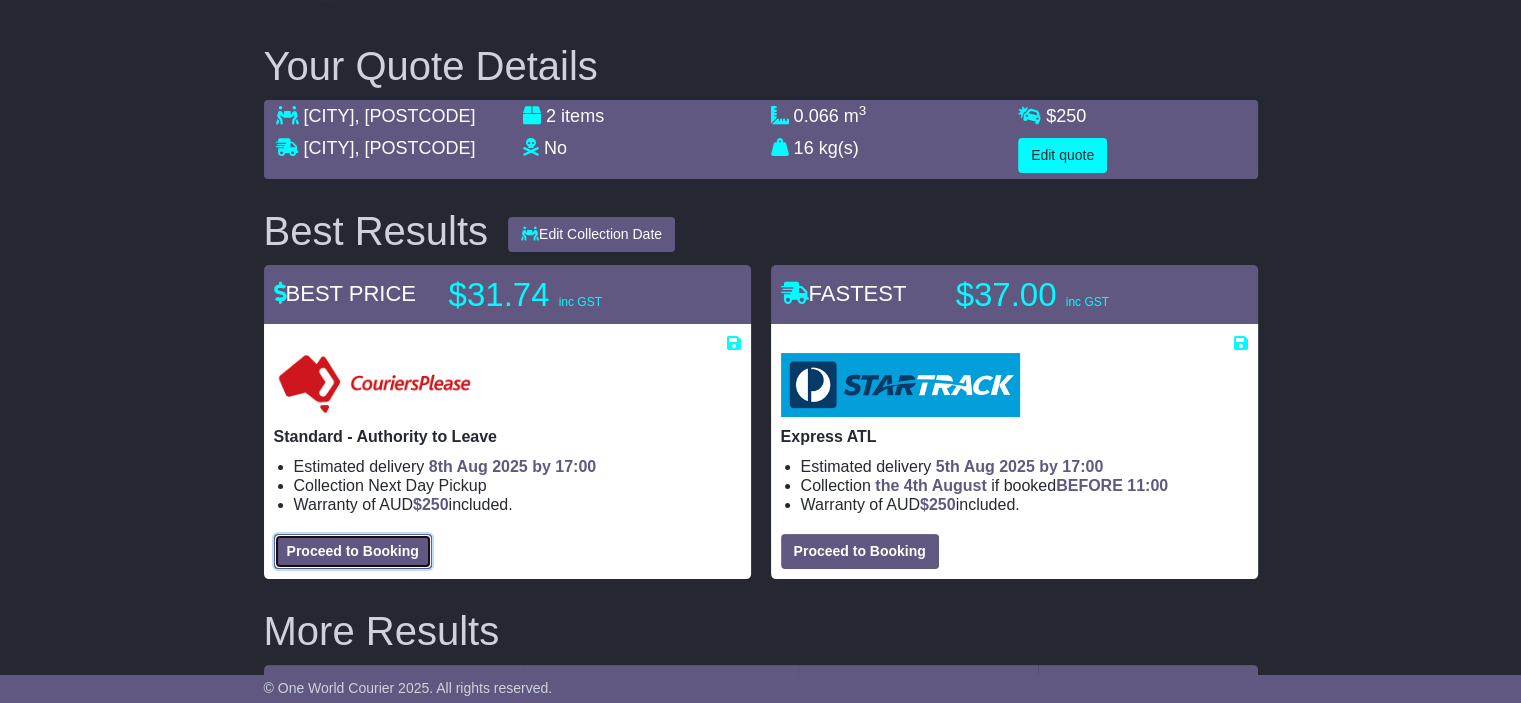 click on "Proceed to Booking" at bounding box center [353, 551] 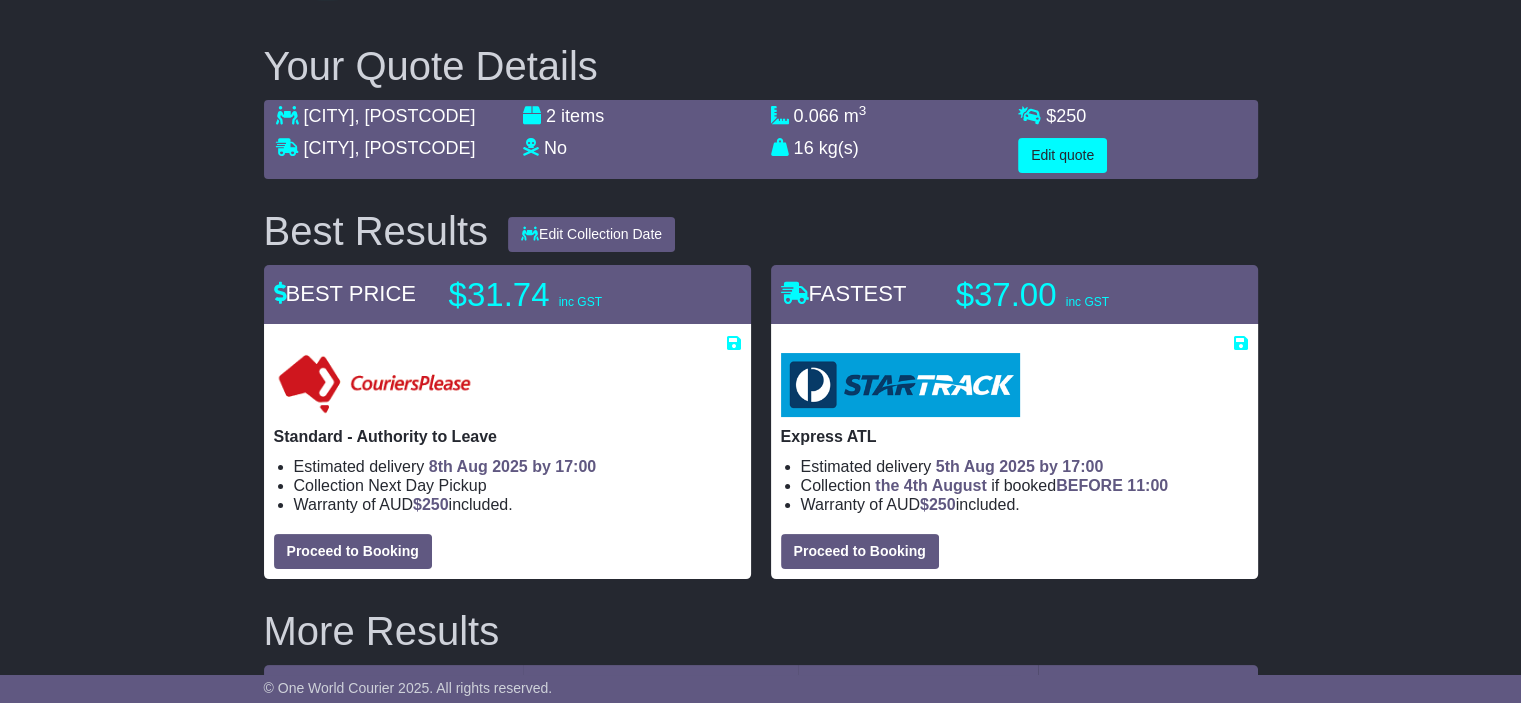 select on "*****" 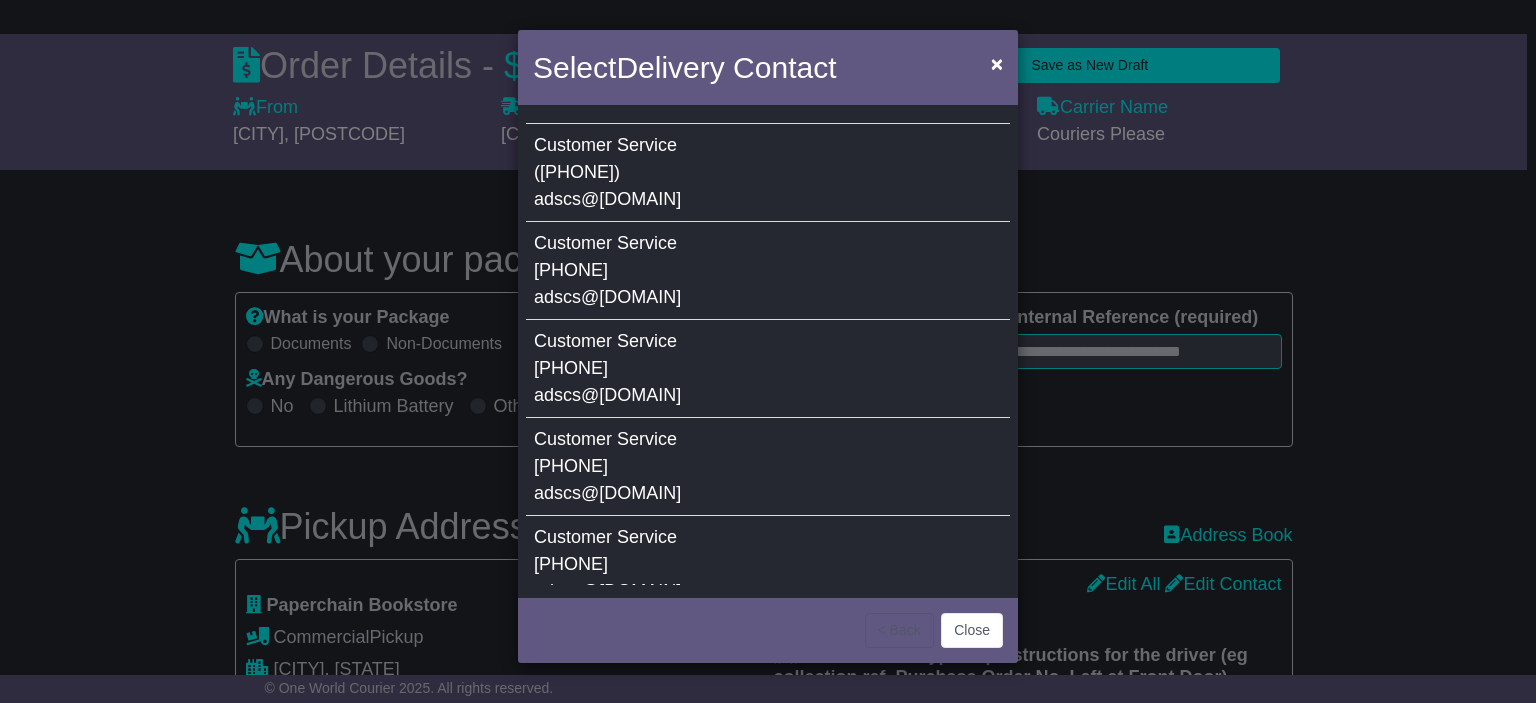 click on "[PHONE]" at bounding box center [571, 466] 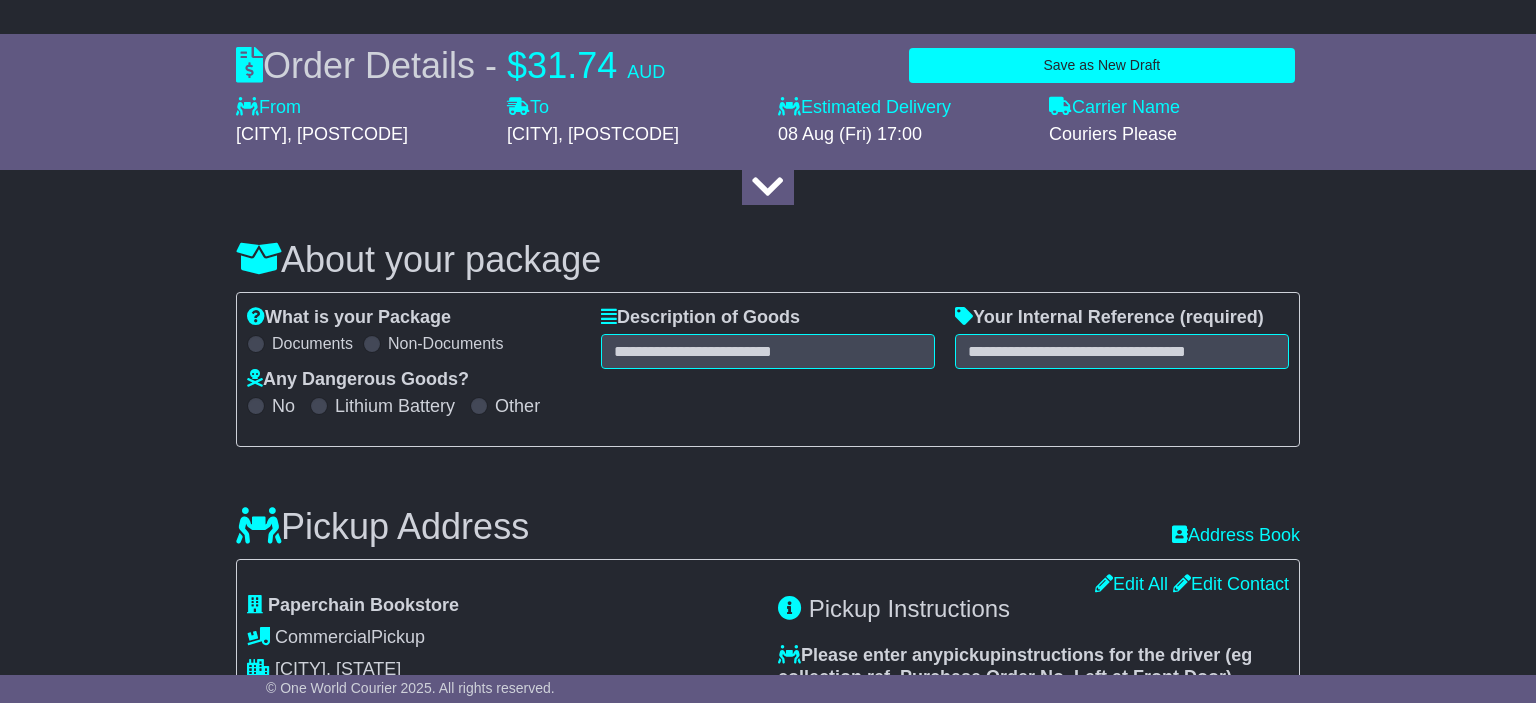 type on "********" 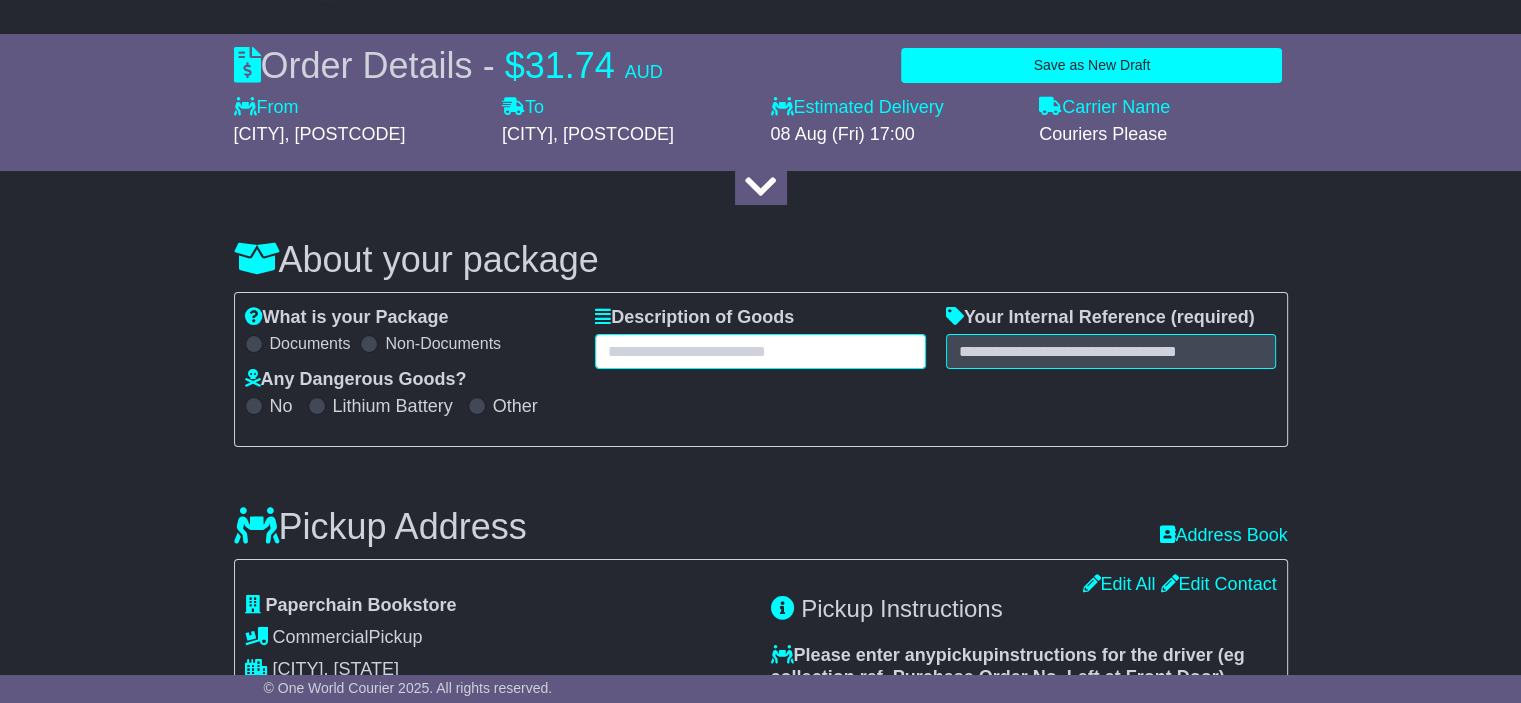 click at bounding box center [760, 351] 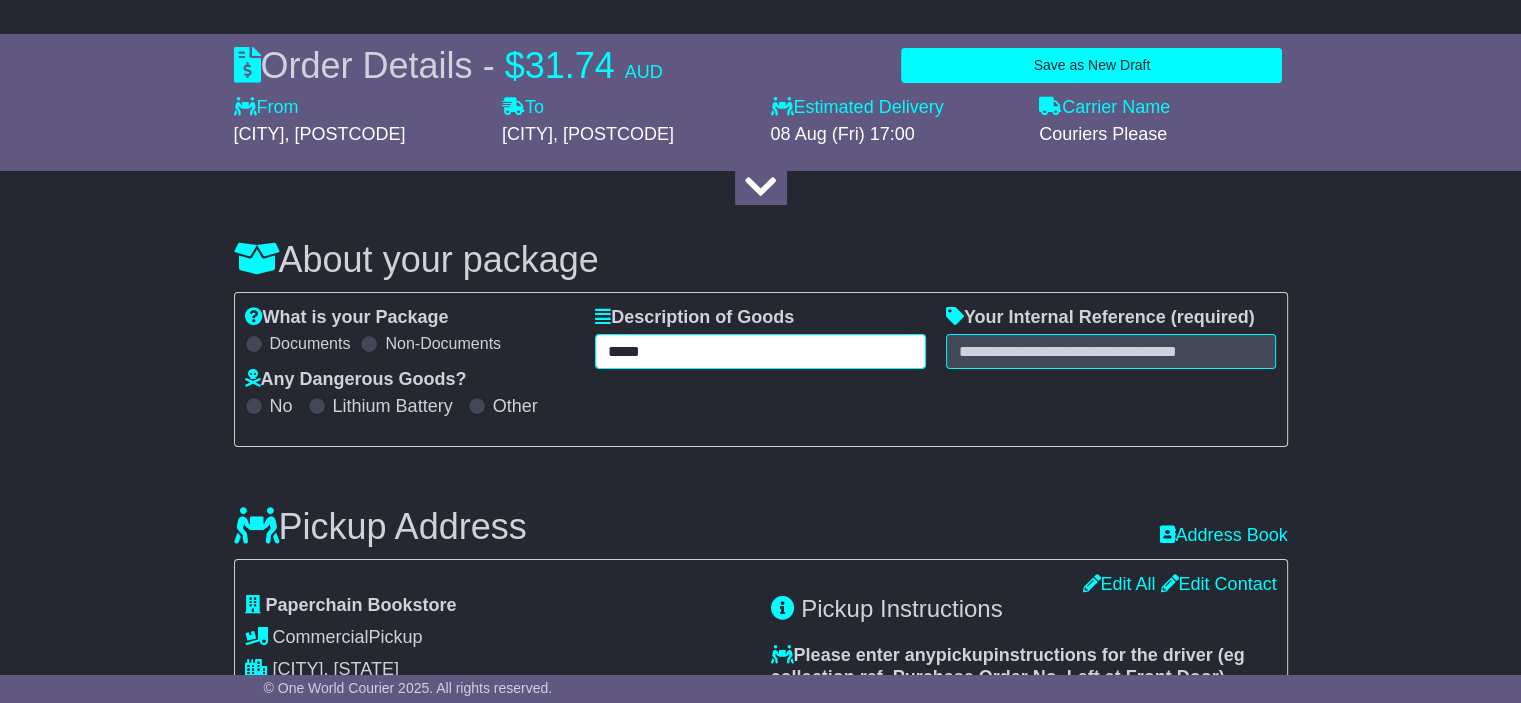 type on "*****" 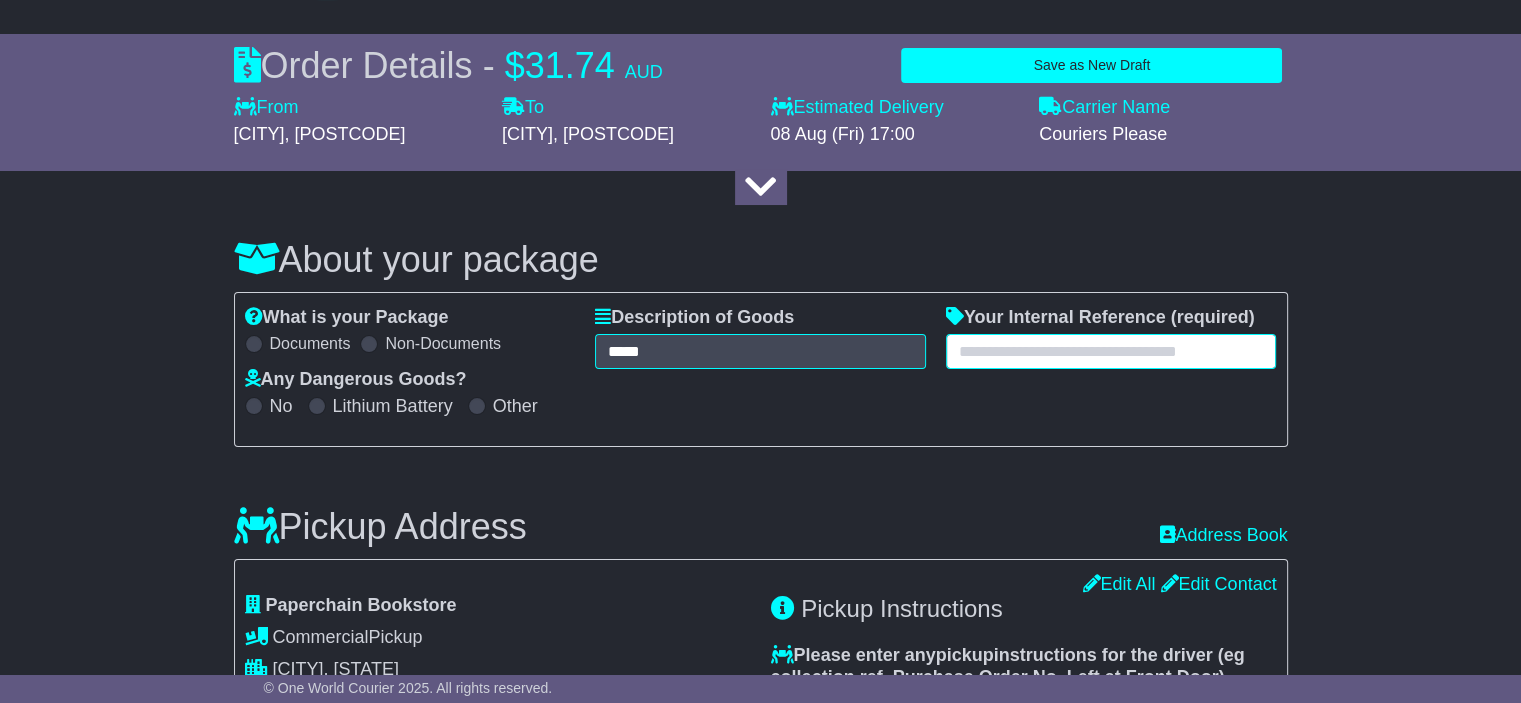 click at bounding box center (1111, 351) 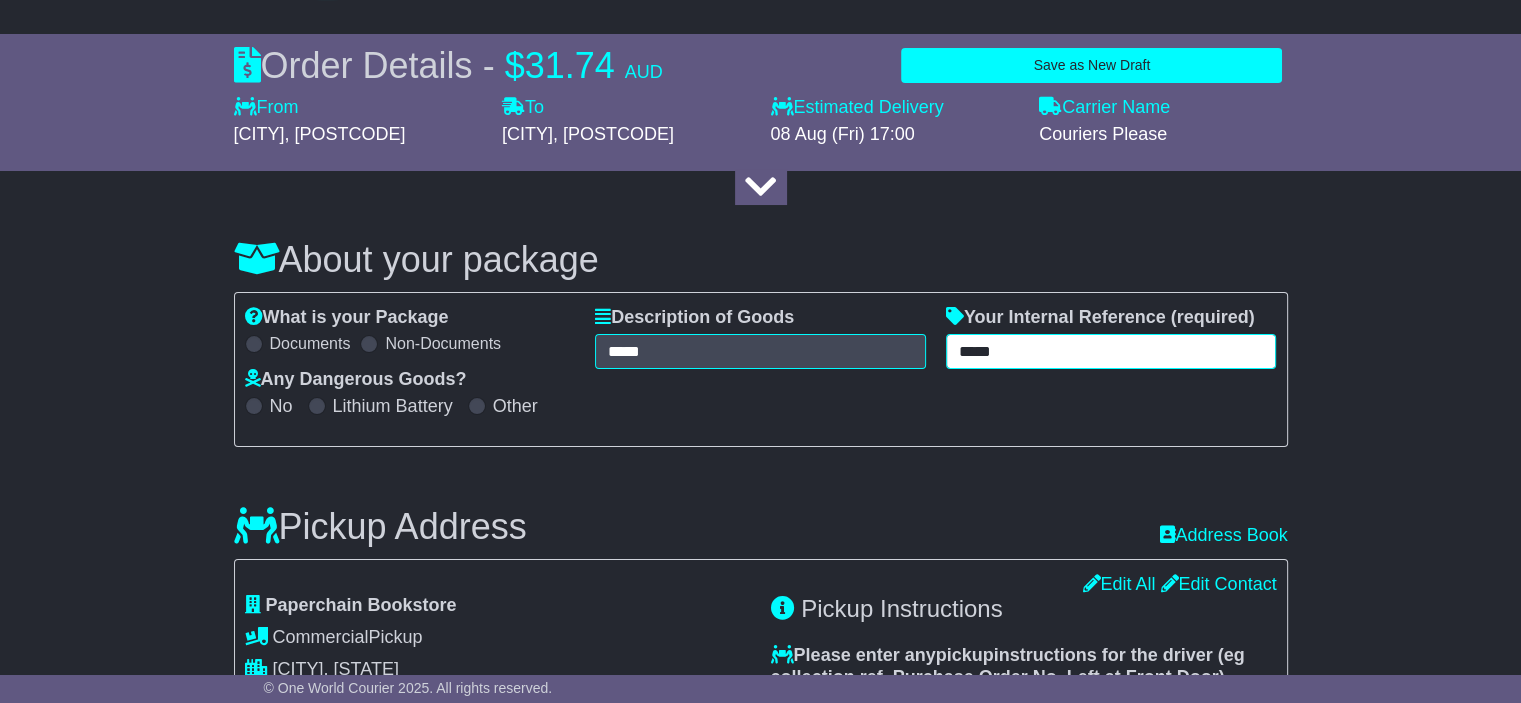 type on "*****" 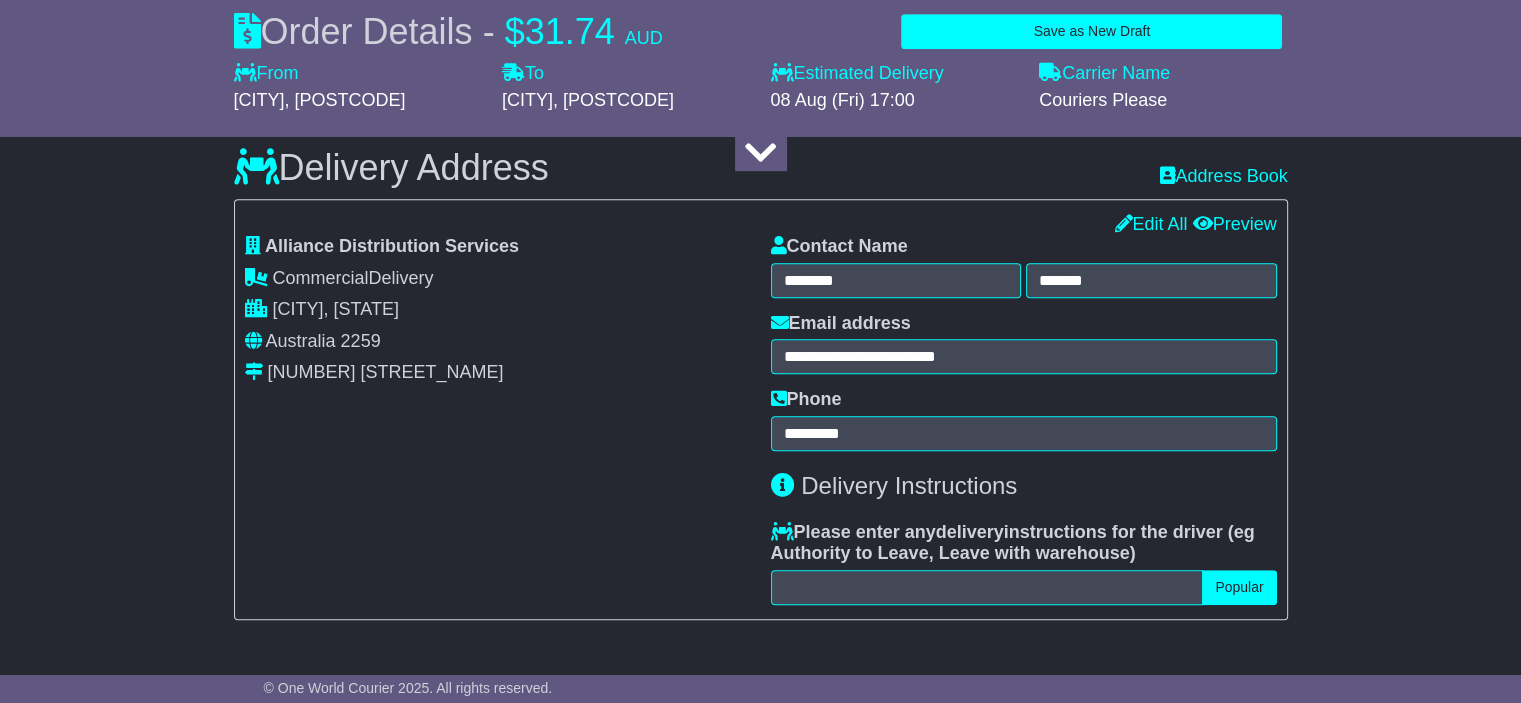 scroll, scrollTop: 1101, scrollLeft: 0, axis: vertical 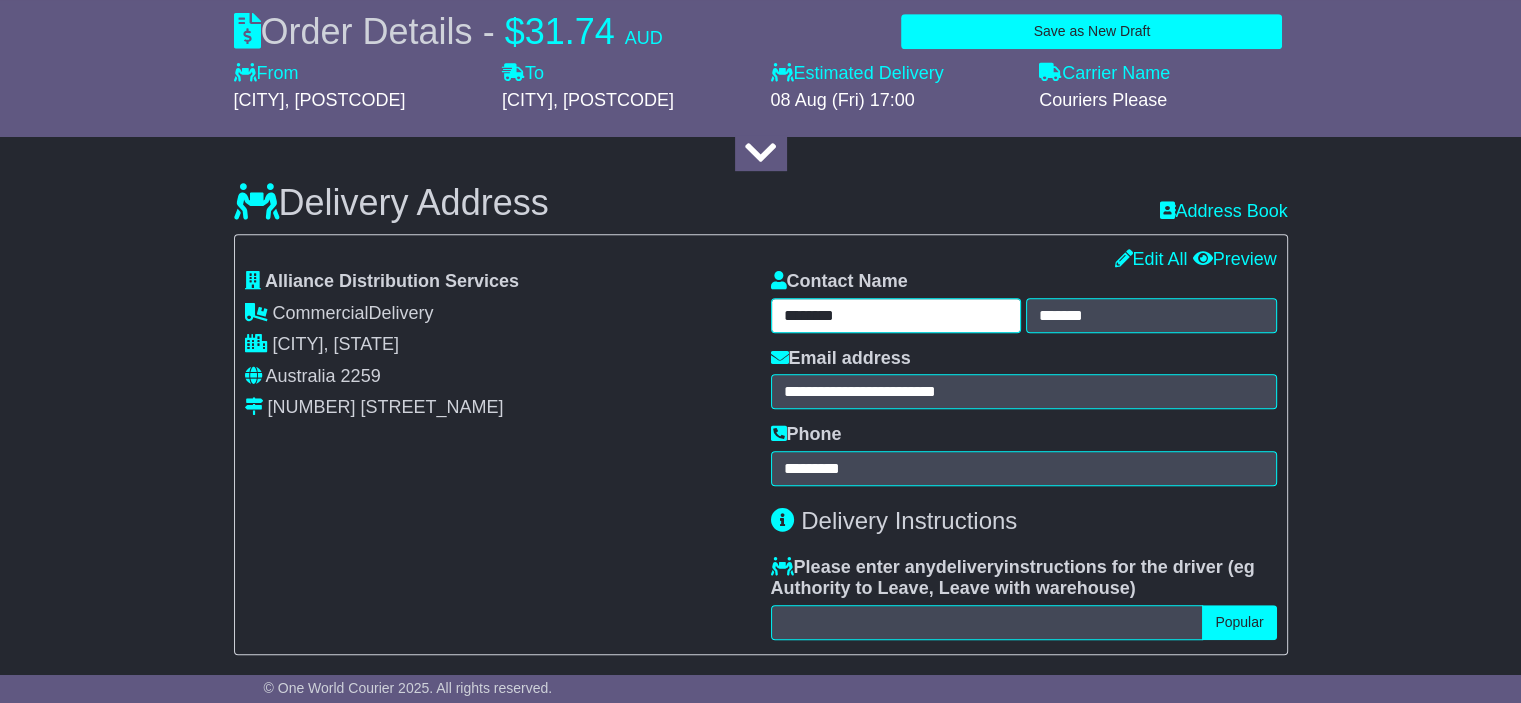 click on "********" at bounding box center (896, 315) 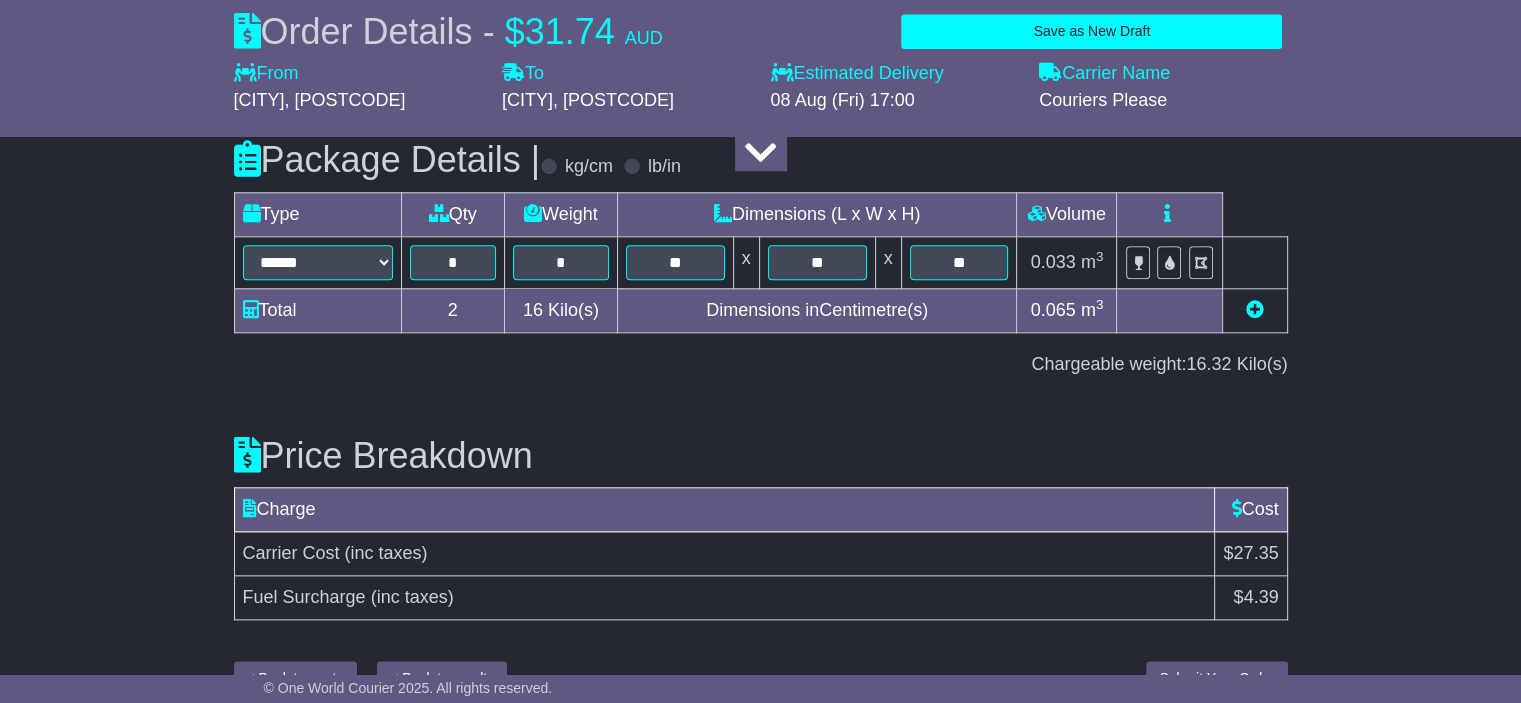 scroll, scrollTop: 2120, scrollLeft: 0, axis: vertical 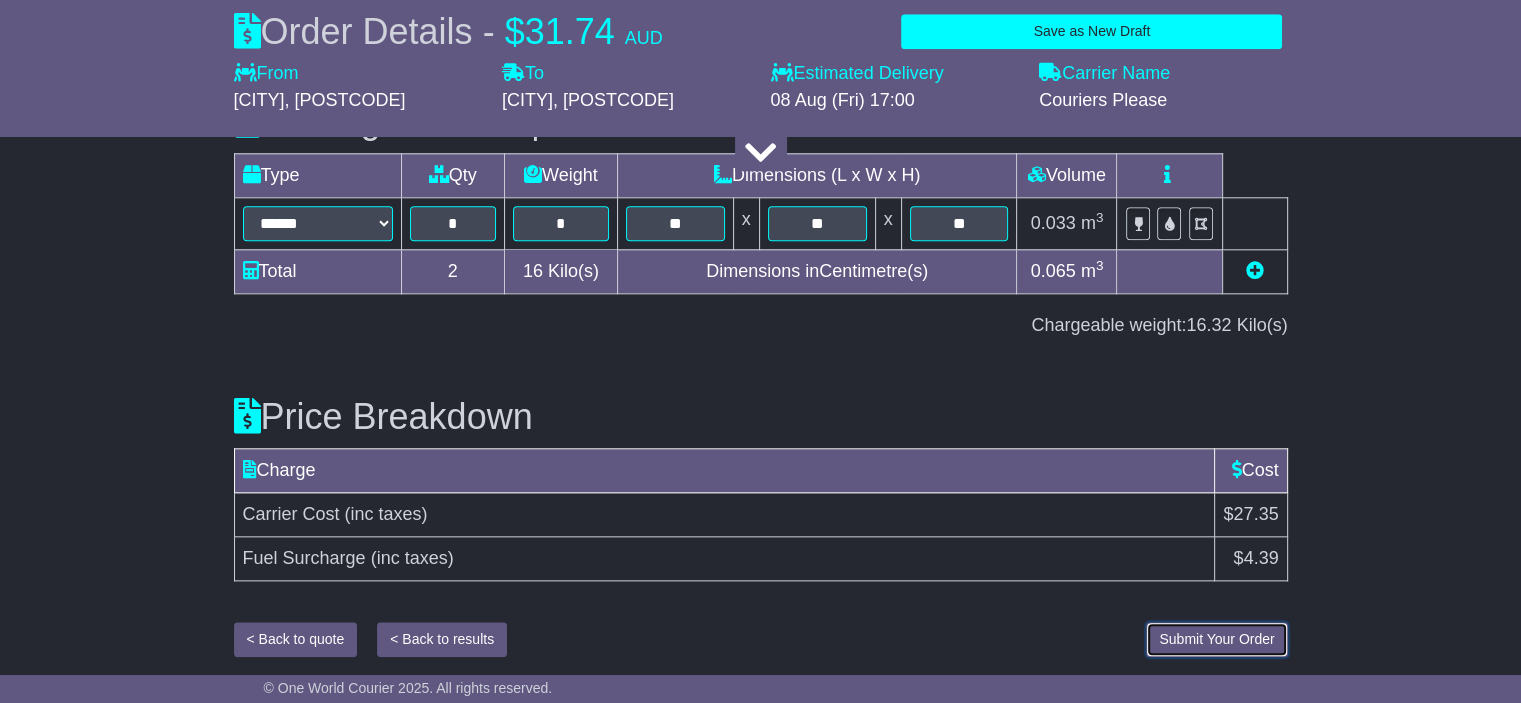 click on "Submit Your Order" at bounding box center [1216, 639] 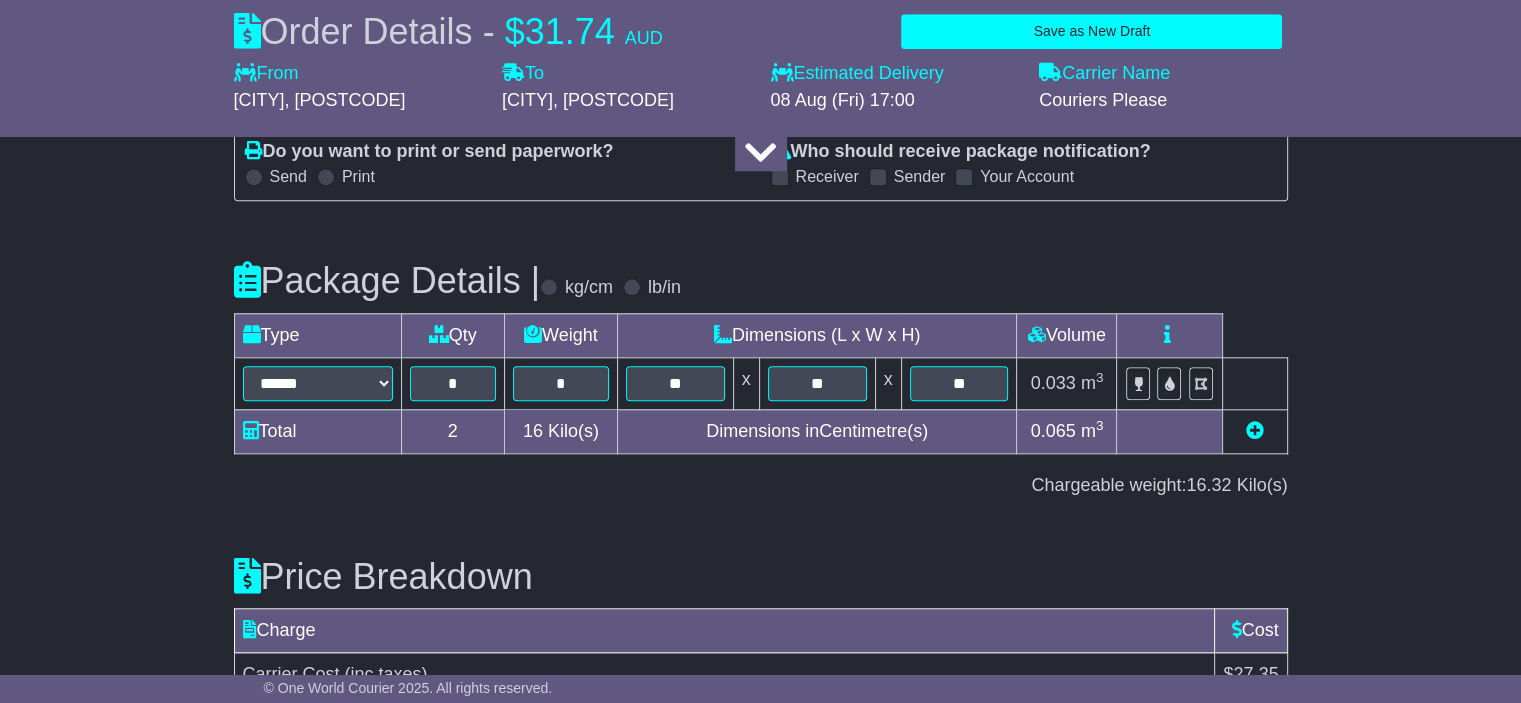 scroll, scrollTop: 2120, scrollLeft: 0, axis: vertical 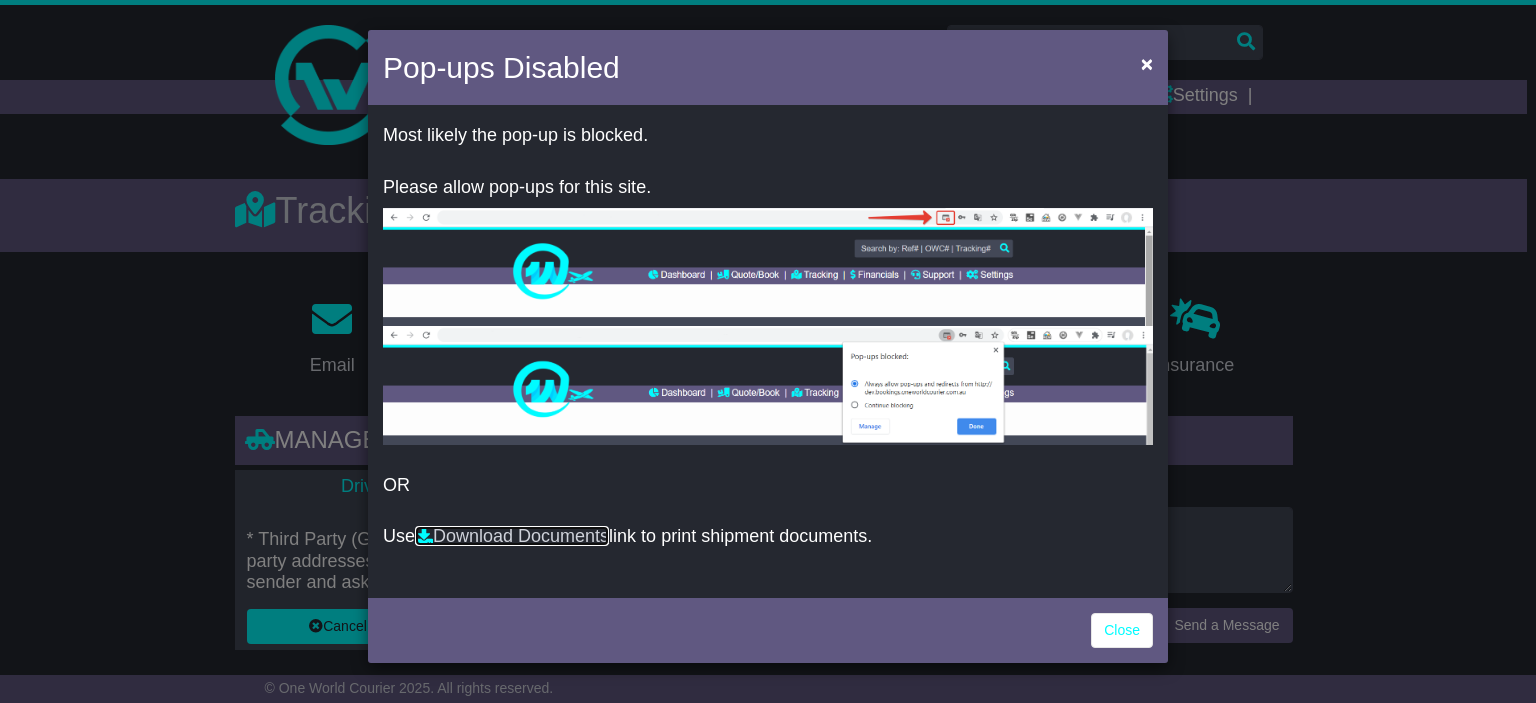 click on "Download Documents" at bounding box center [512, 536] 